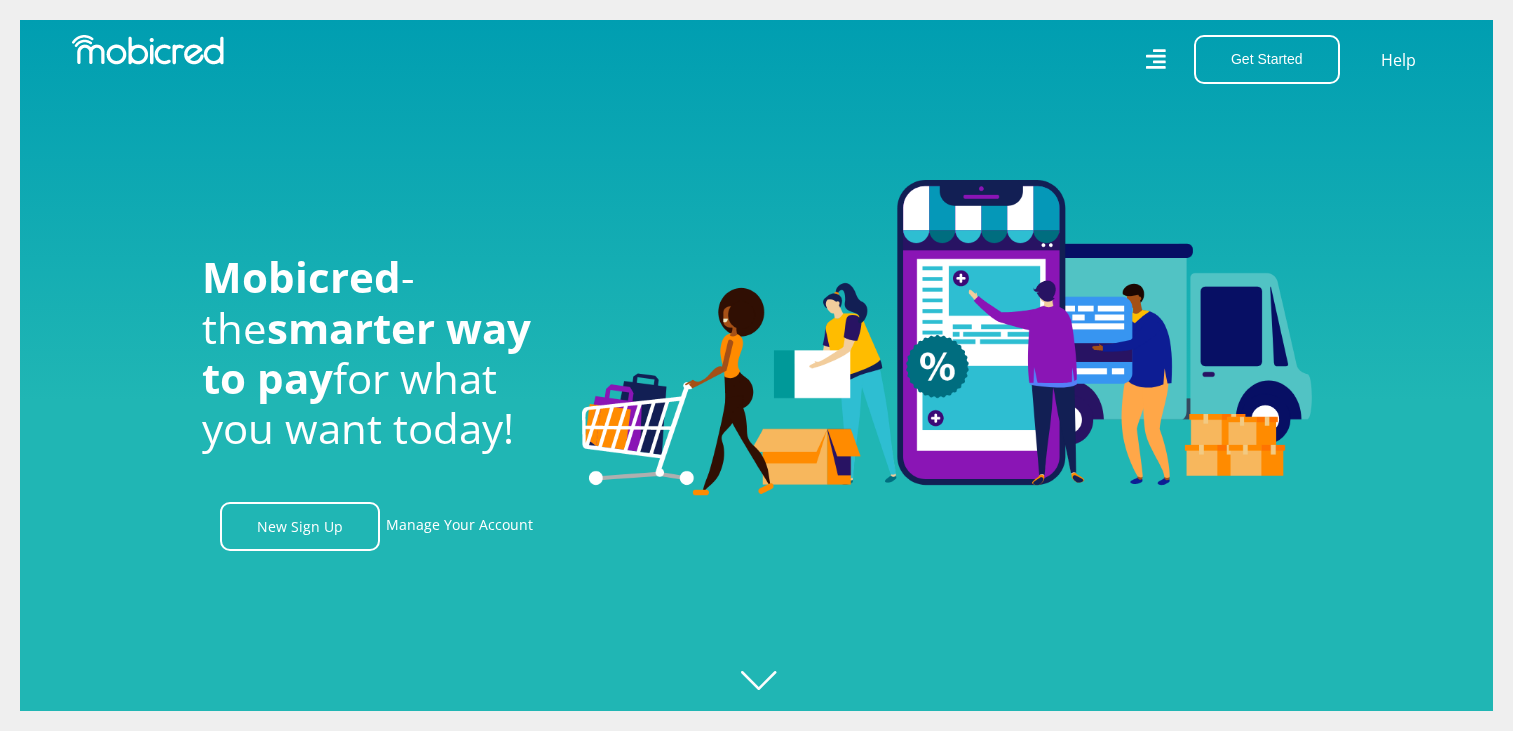 scroll, scrollTop: 0, scrollLeft: 0, axis: both 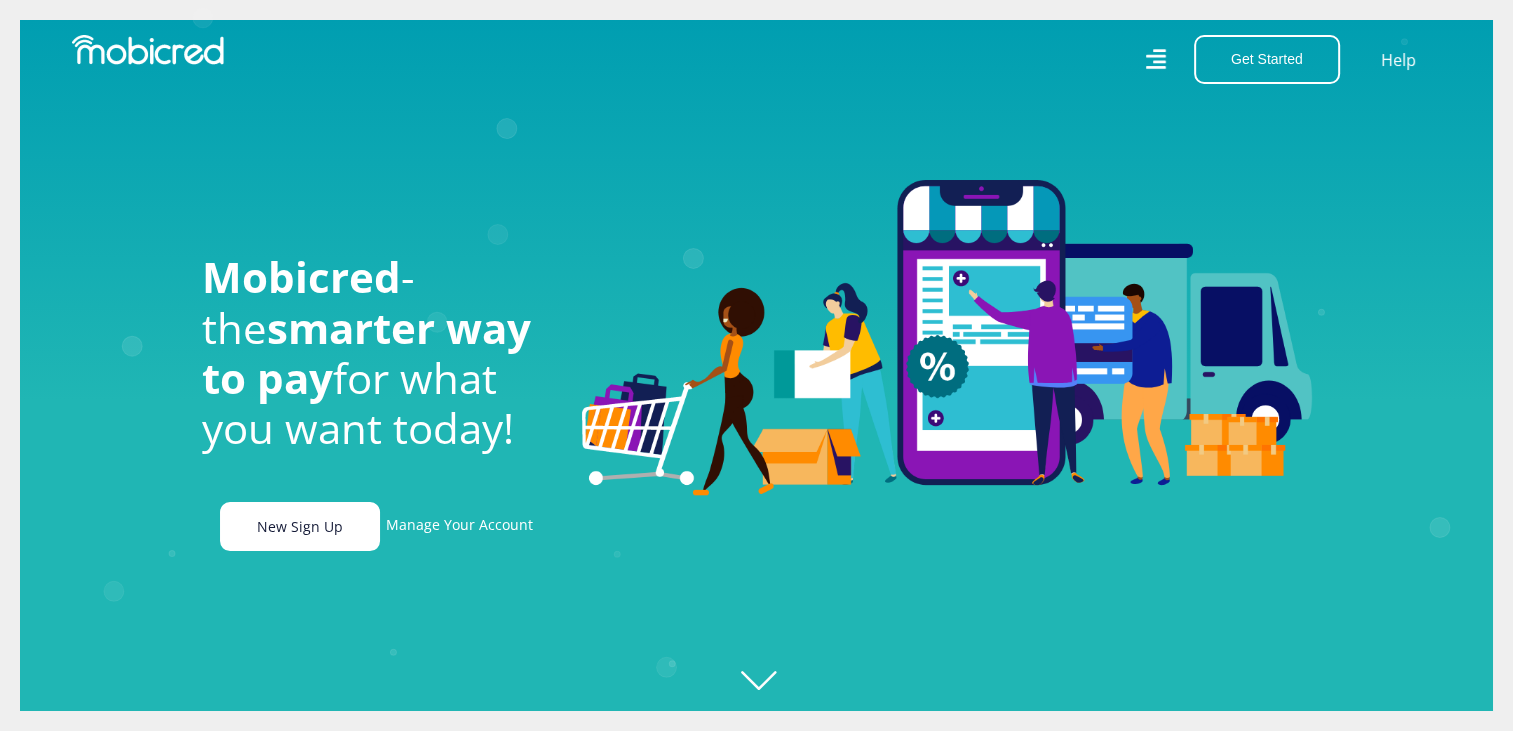 click on "New Sign Up" at bounding box center (300, 526) 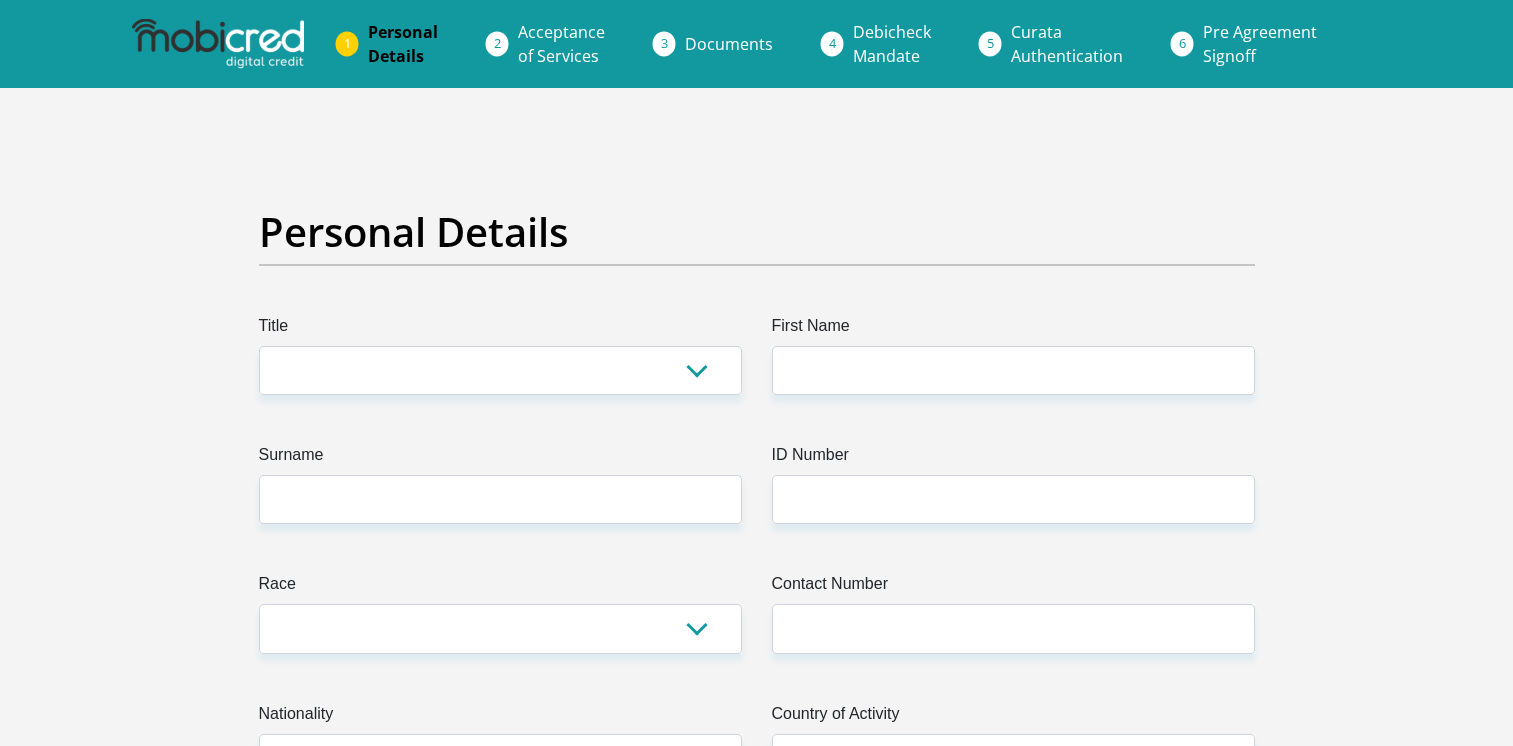 scroll, scrollTop: 0, scrollLeft: 0, axis: both 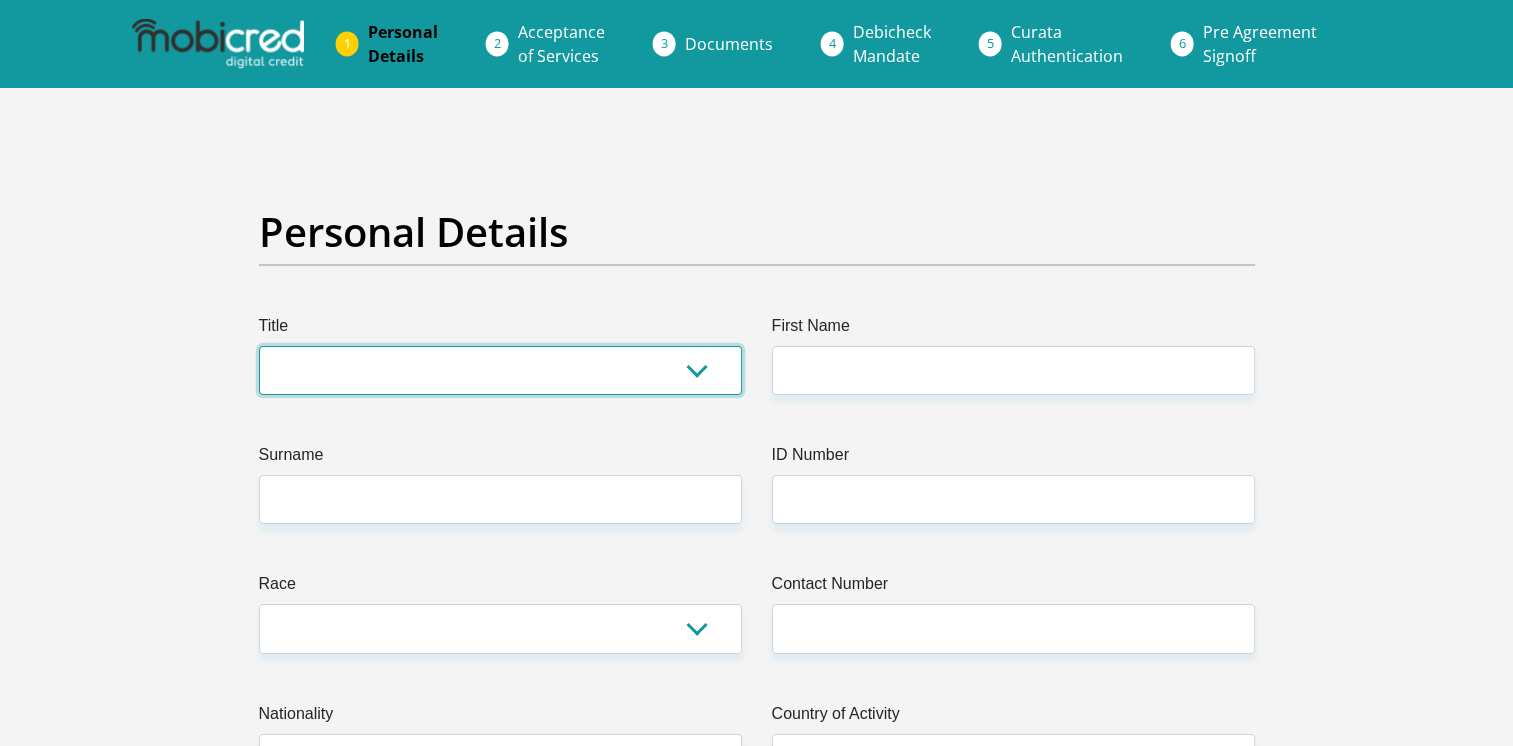 click on "Mr
Ms
Mrs
Dr
Other" at bounding box center (500, 370) 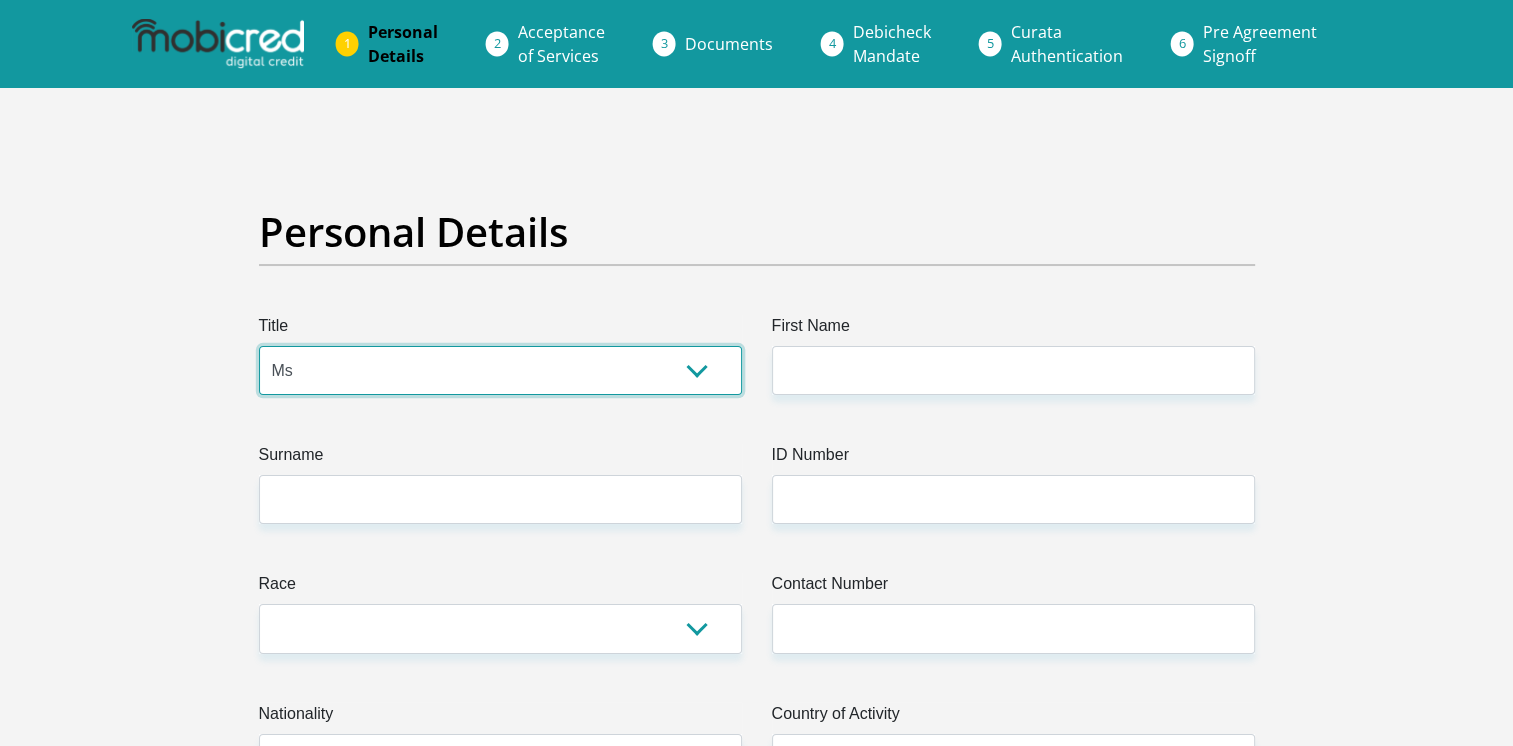 click on "Mr
Ms
Mrs
Dr
Other" at bounding box center (500, 370) 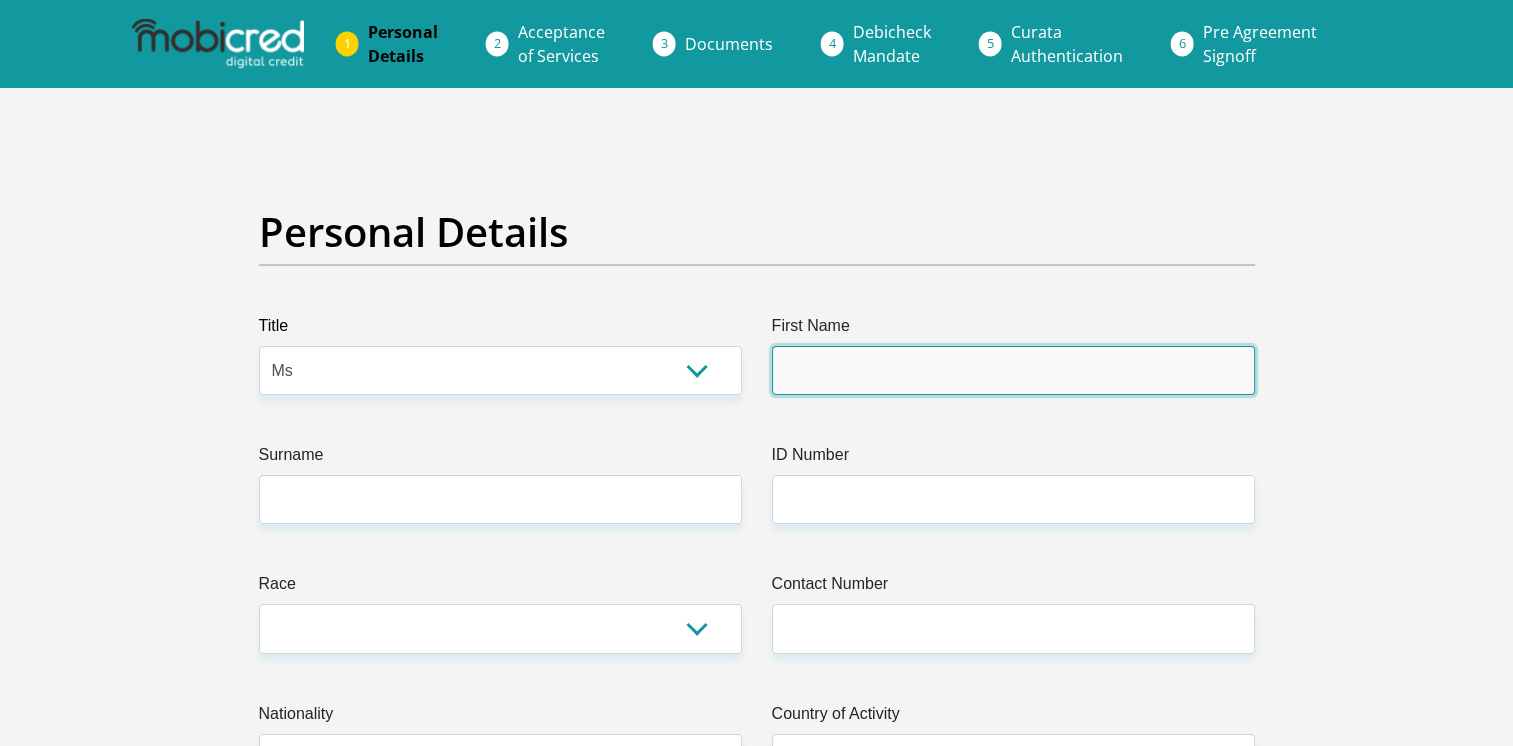 click on "First Name" at bounding box center [1013, 370] 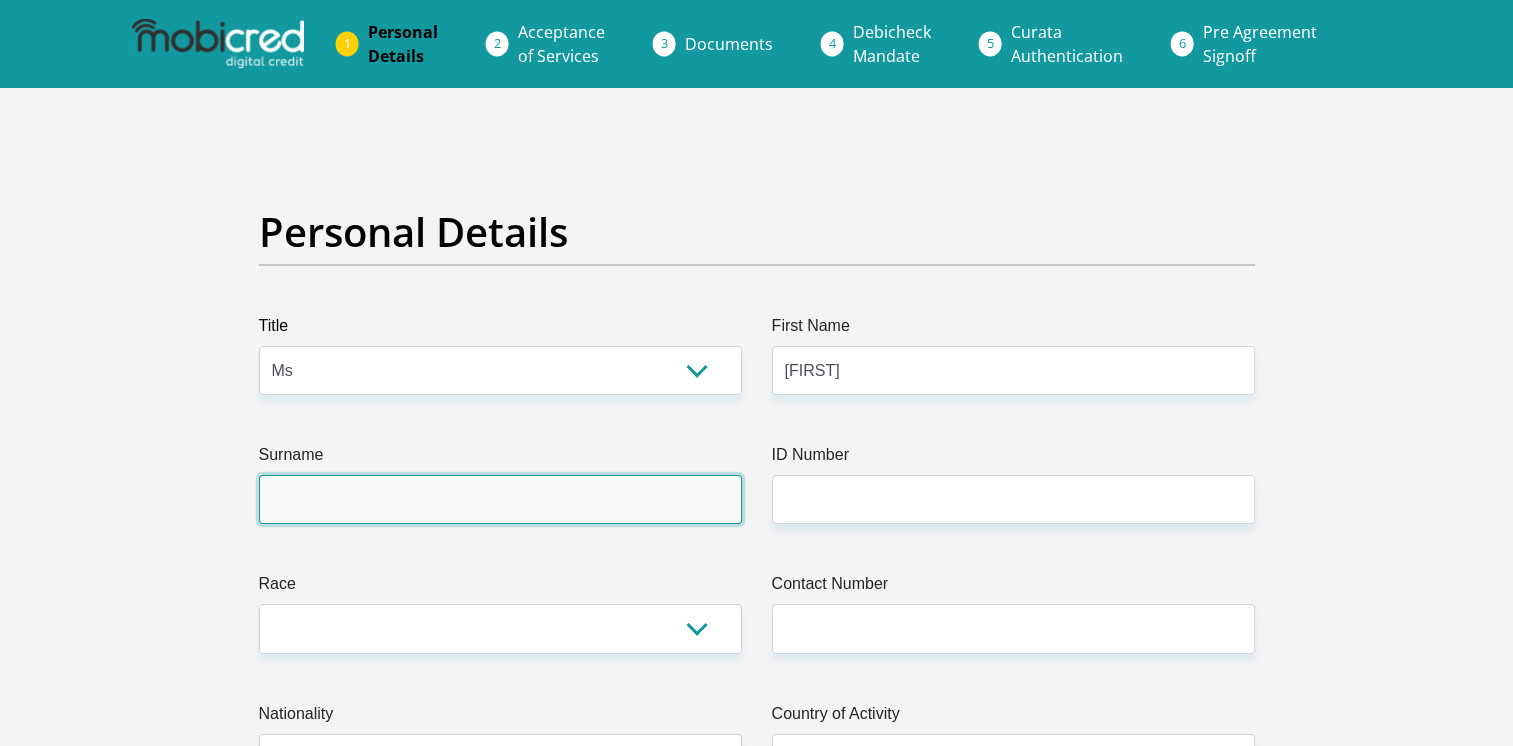 type on "Rankapole" 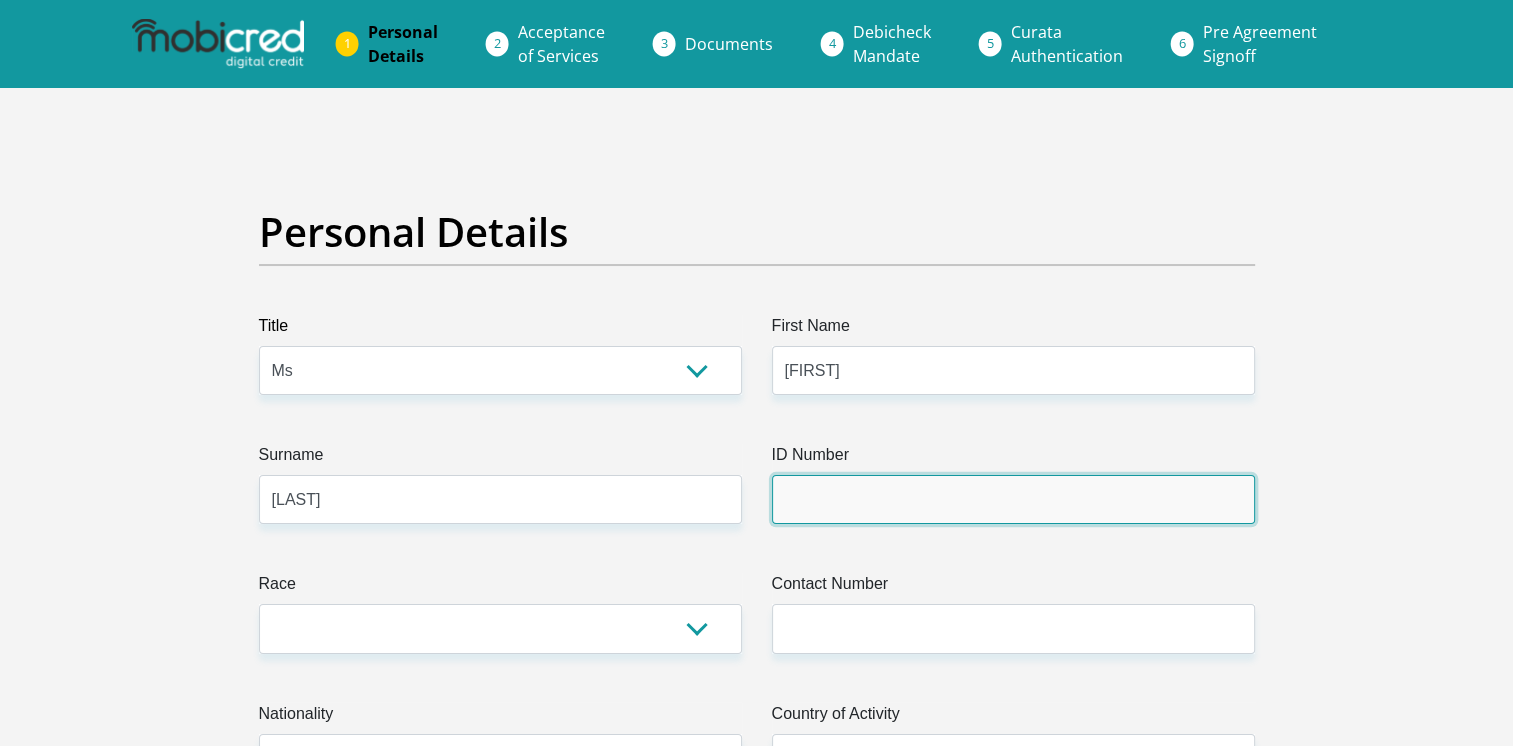 type on "97090271043082" 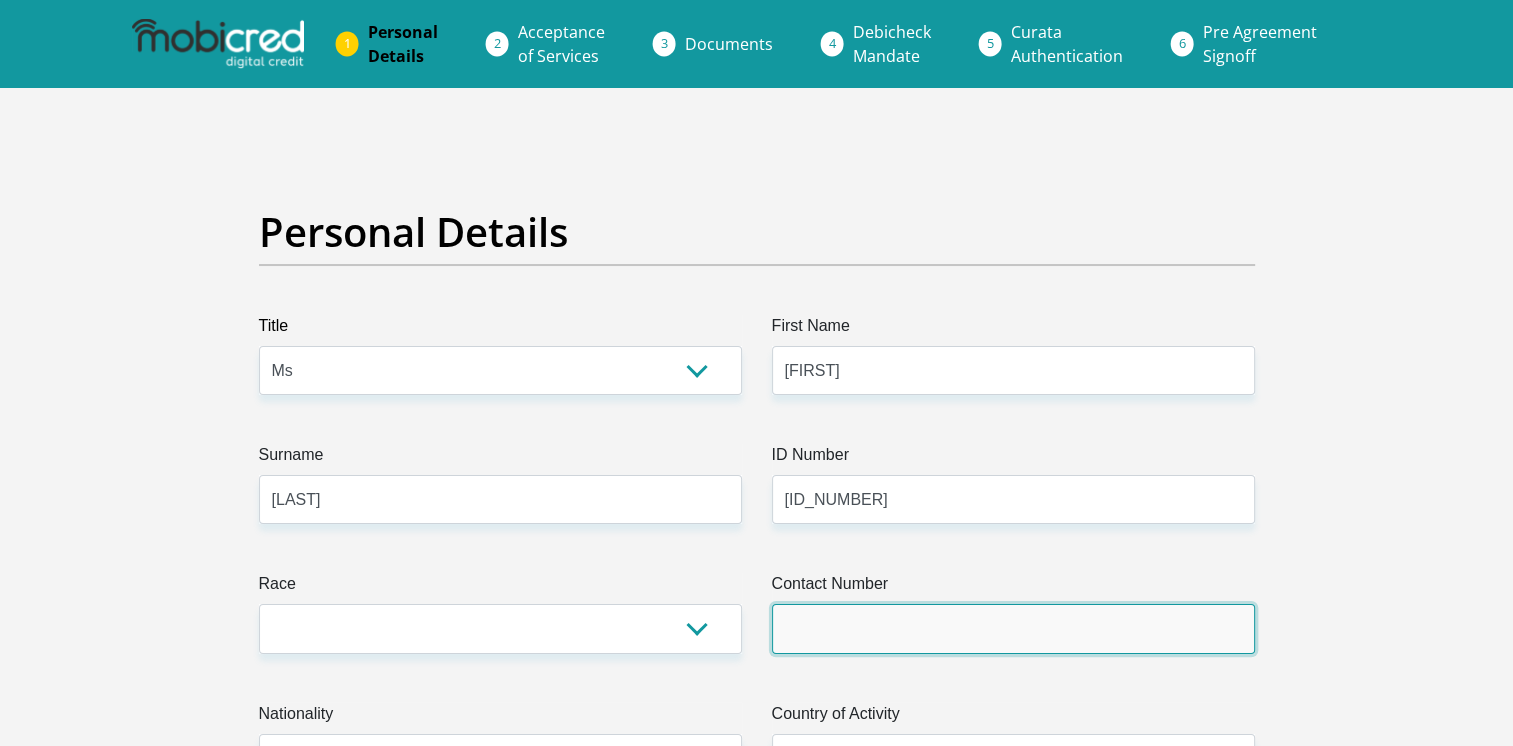 type on "0789491063" 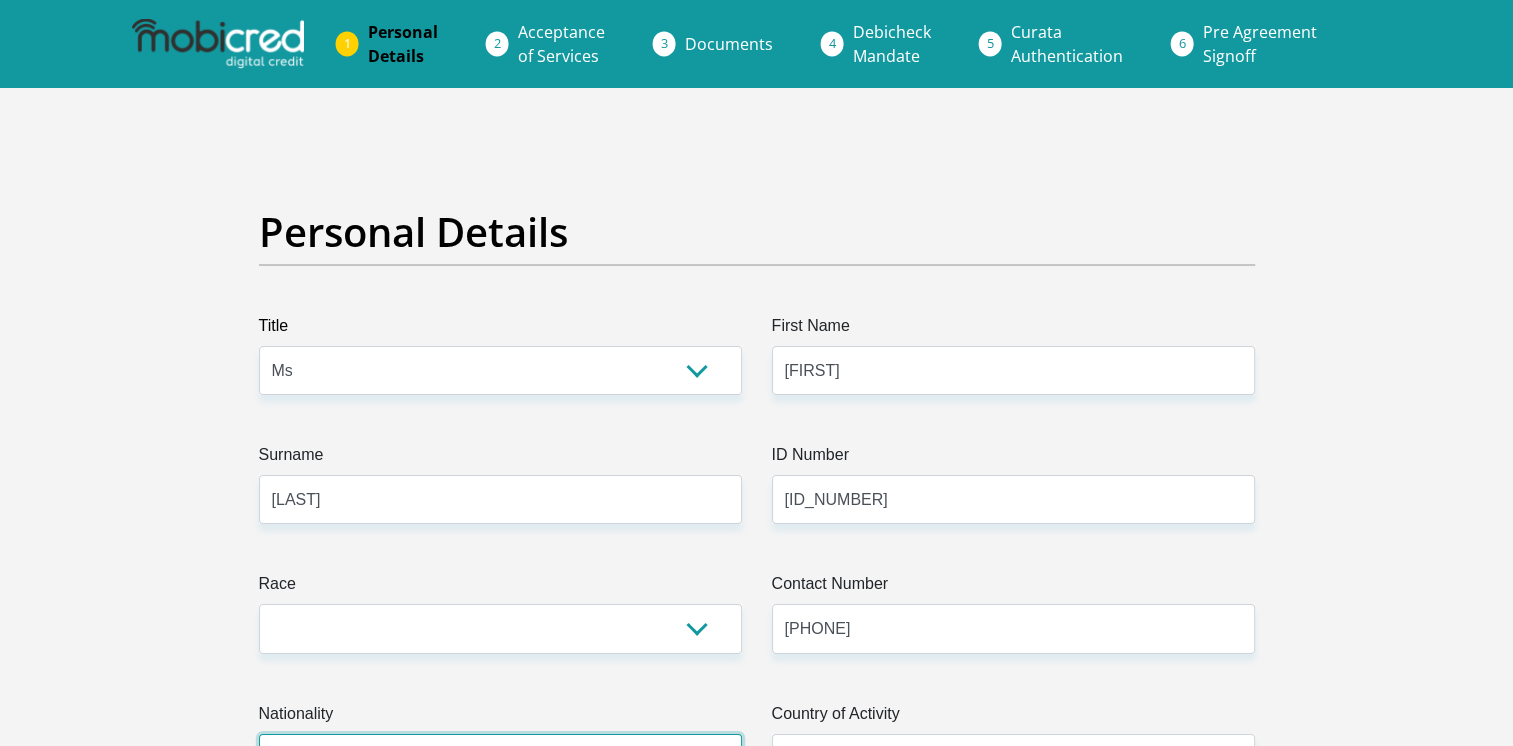 select on "ZAF" 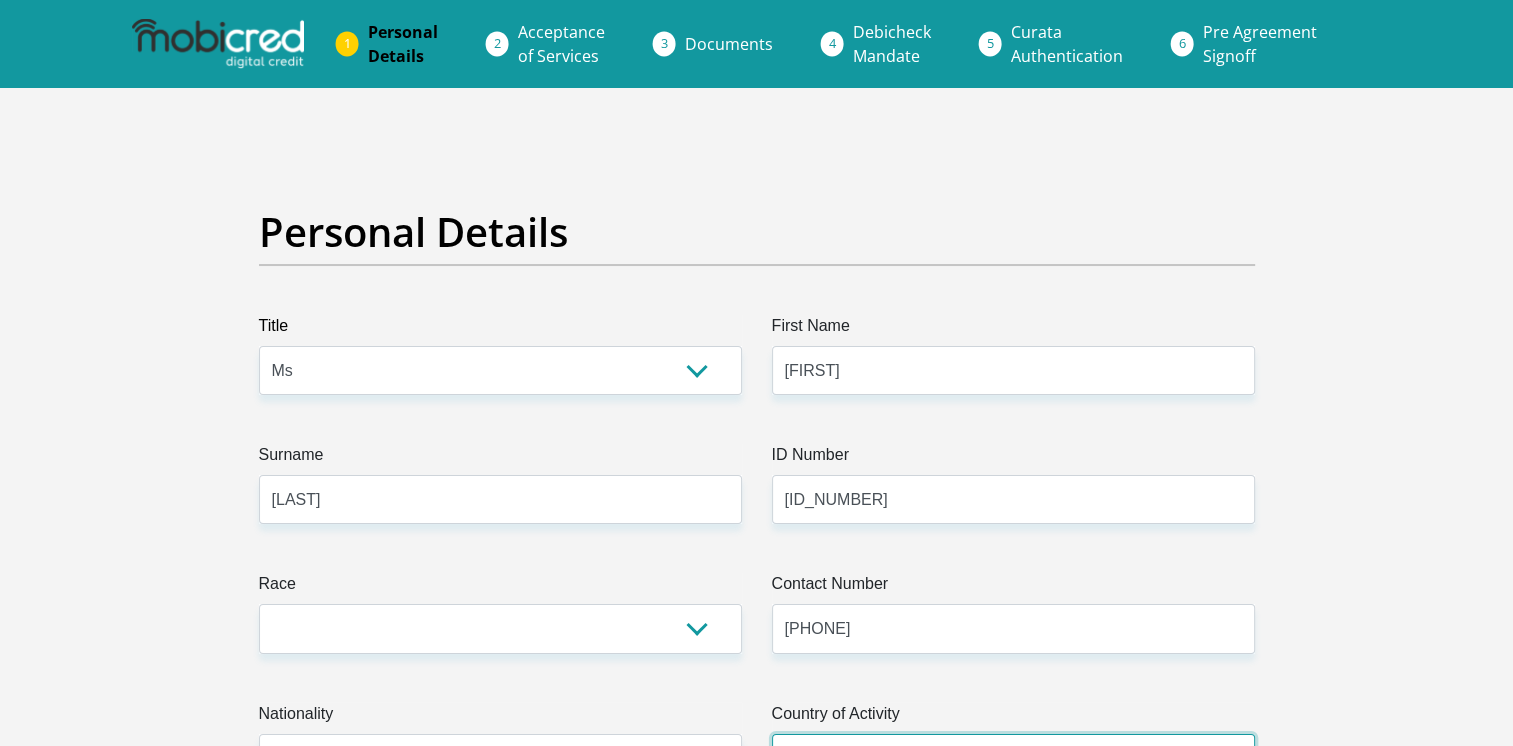 select on "ZAF" 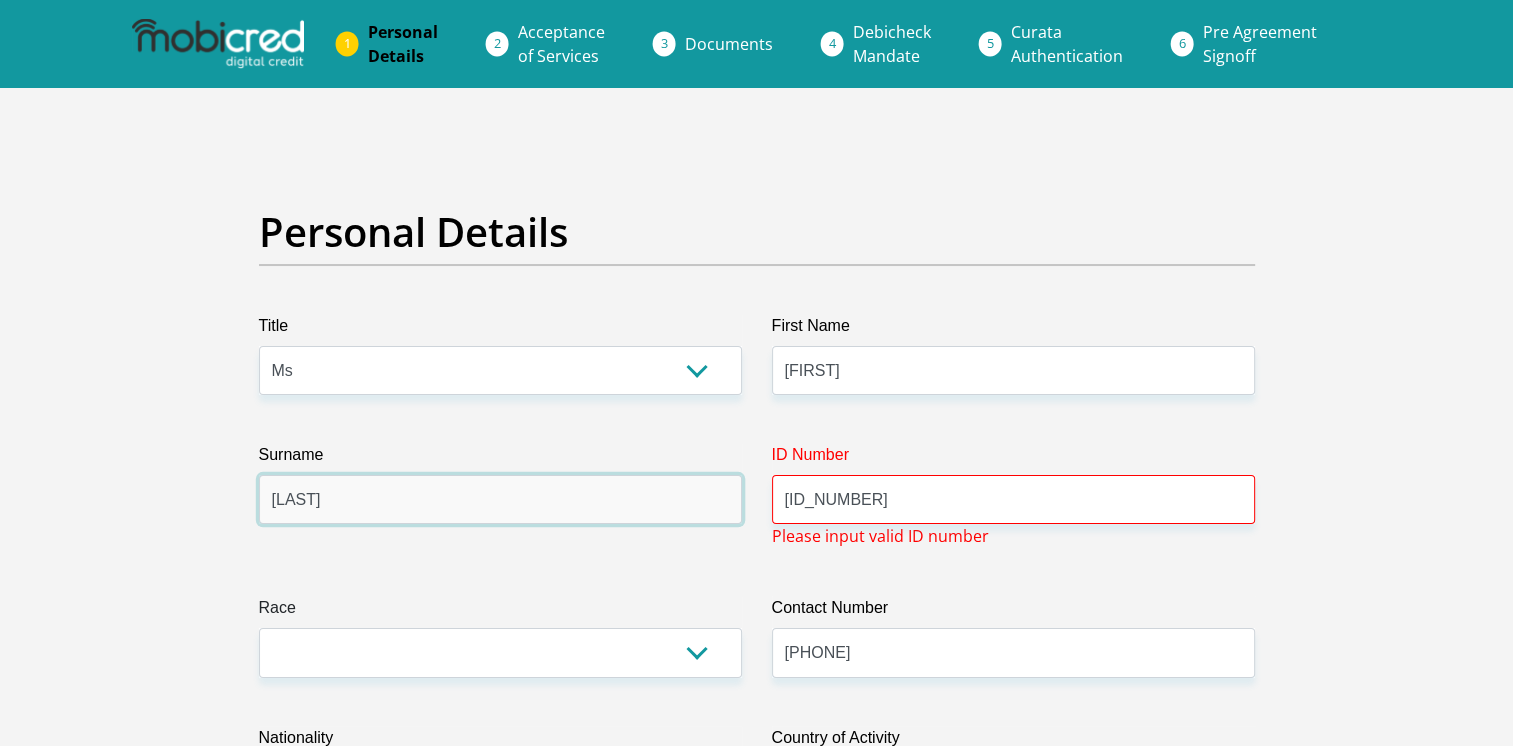 click on "Rankapole" at bounding box center [500, 499] 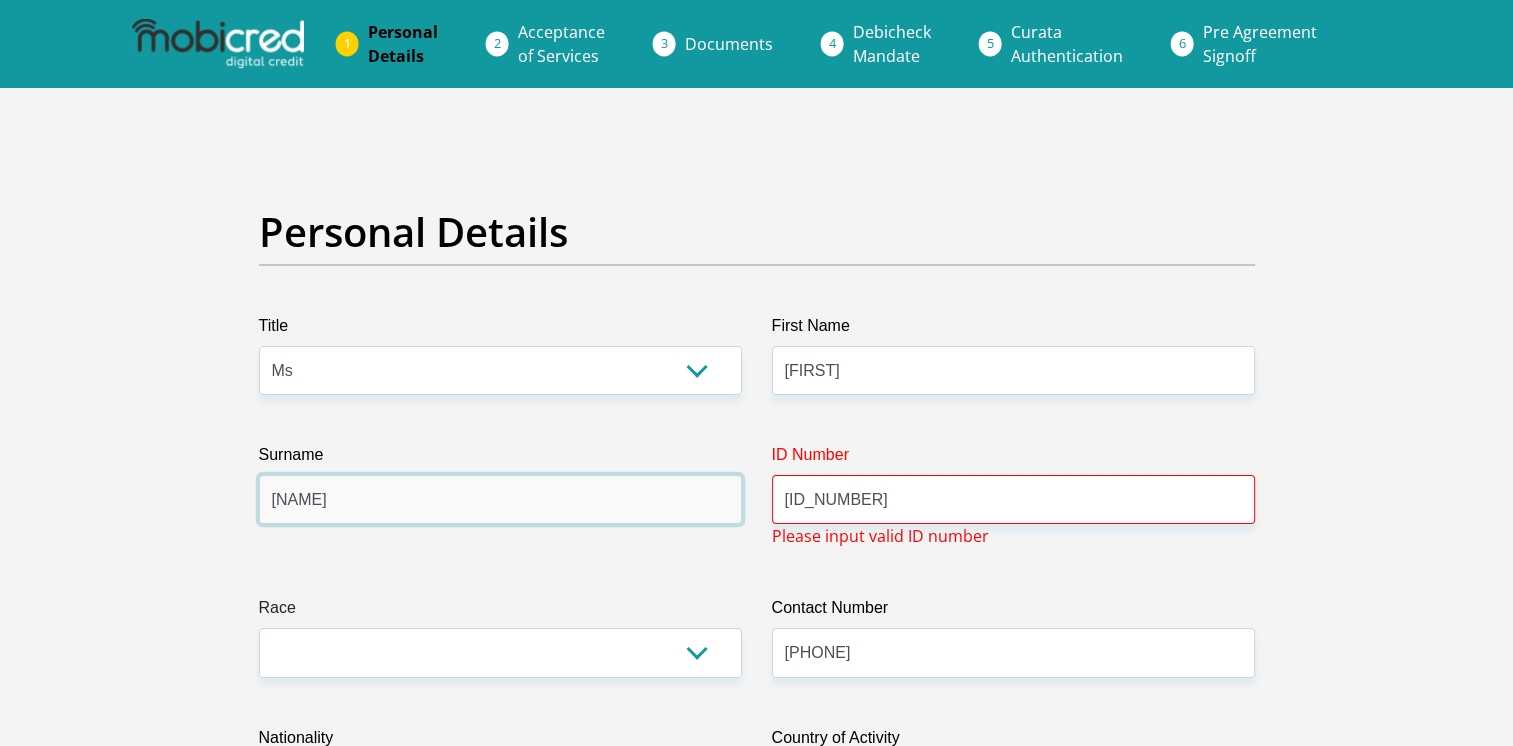 type on "Rankapole" 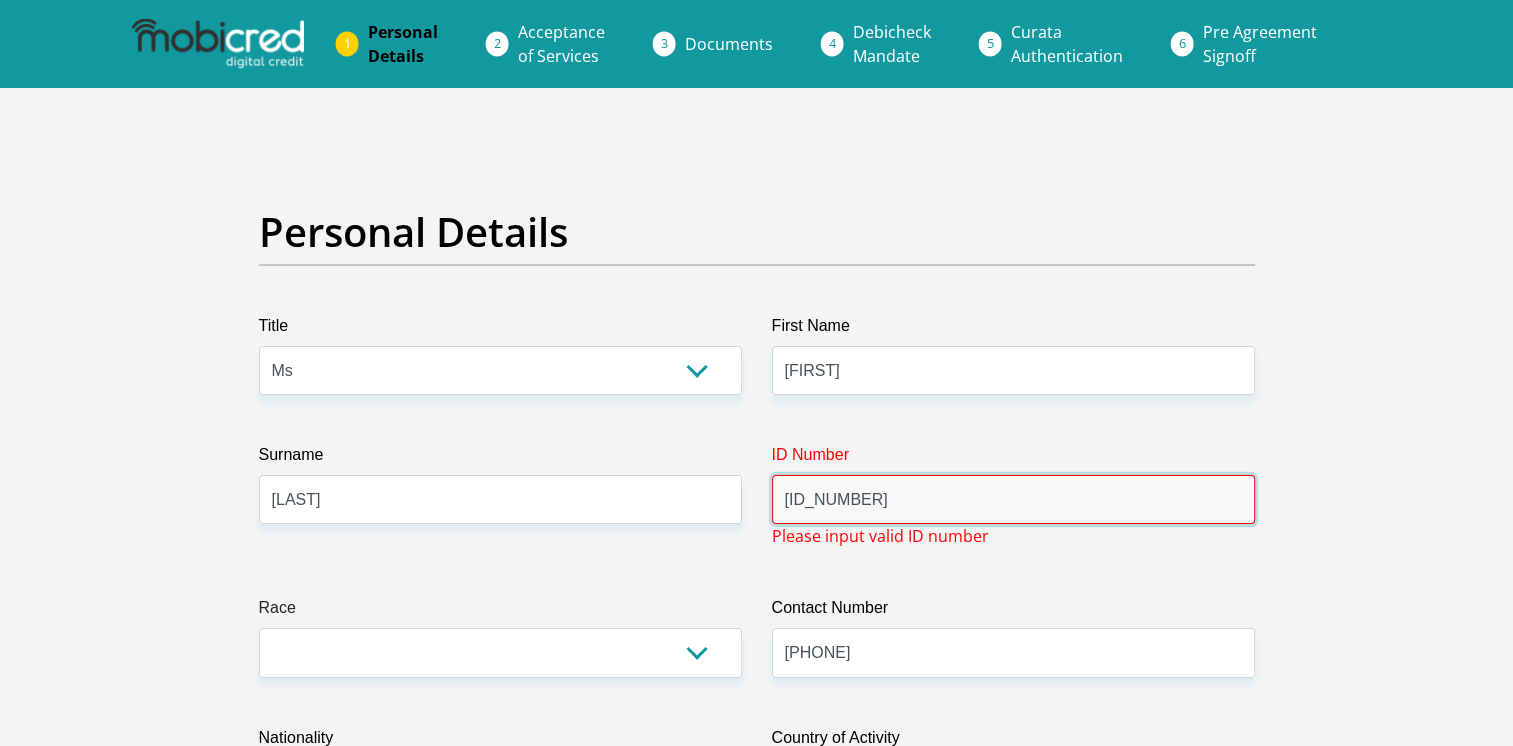 click on "97090271043082" at bounding box center (1013, 499) 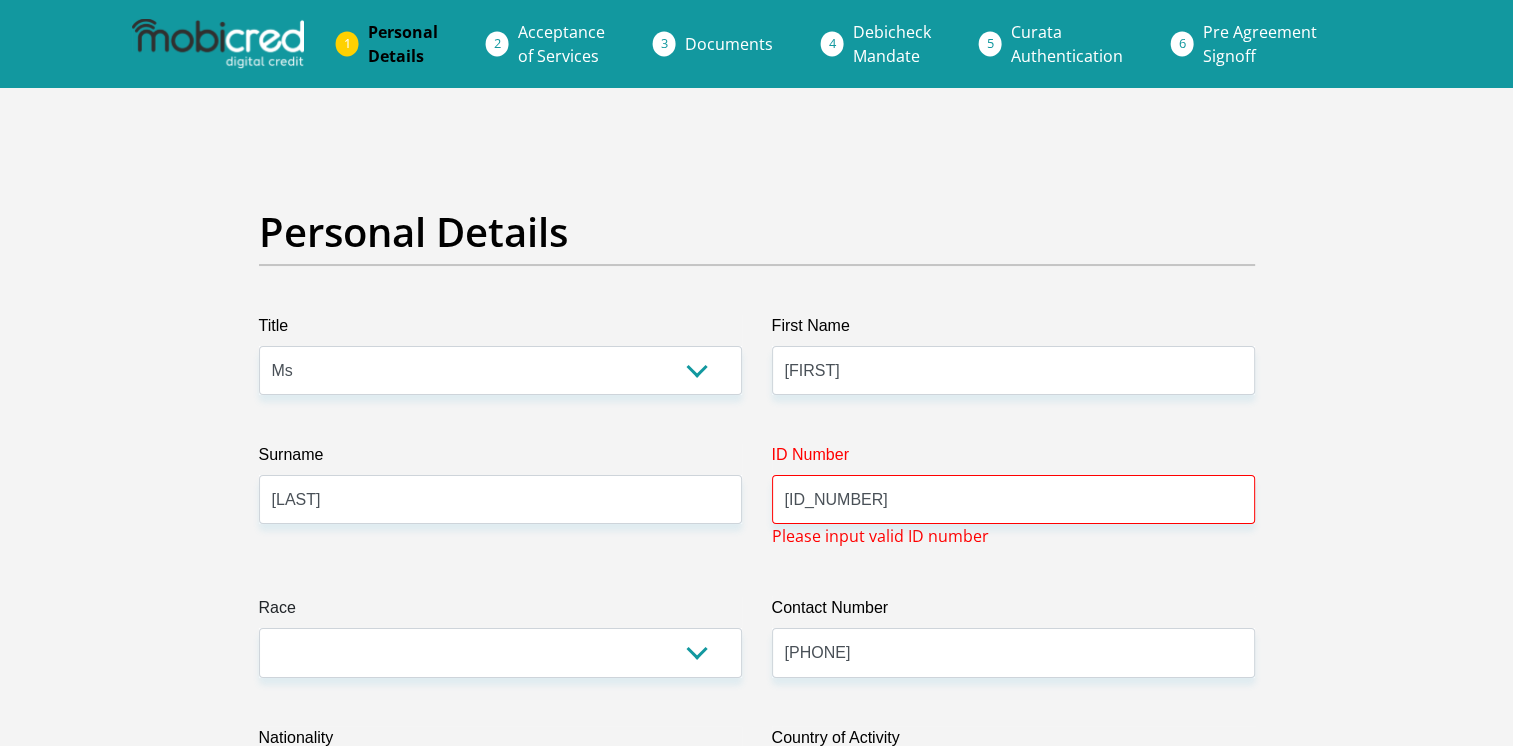 click on "Personal Details
Title
Mr
Ms
Mrs
Dr
Other
First Name
Lucky
Surname
Rankapole
ID Number
97090271043082
Please input valid ID number
Race
Black
Coloured
Indian
White
Other
Contact Number
0789491063
Please input valid contact number" at bounding box center (756, 3585) 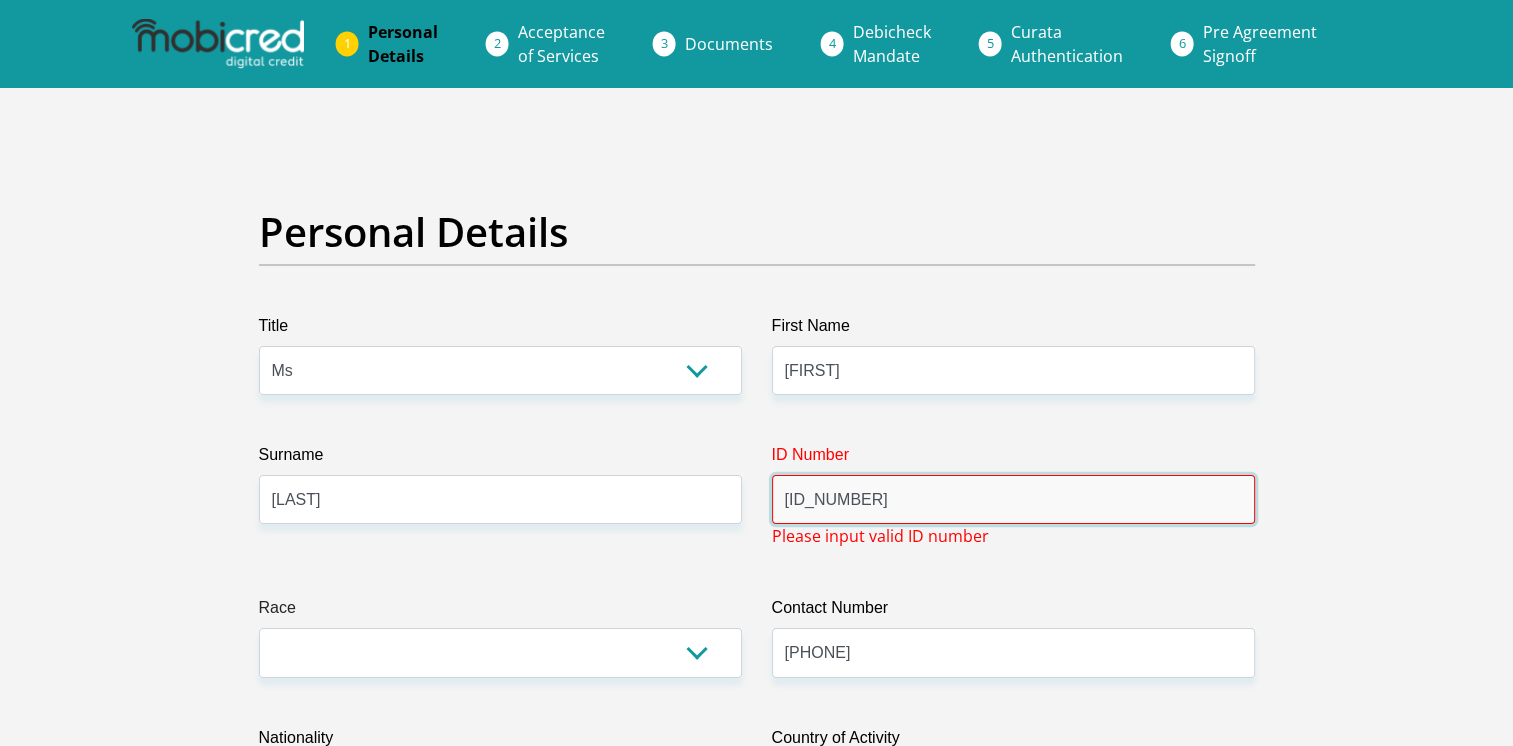 click on "97090271043082" at bounding box center (1013, 499) 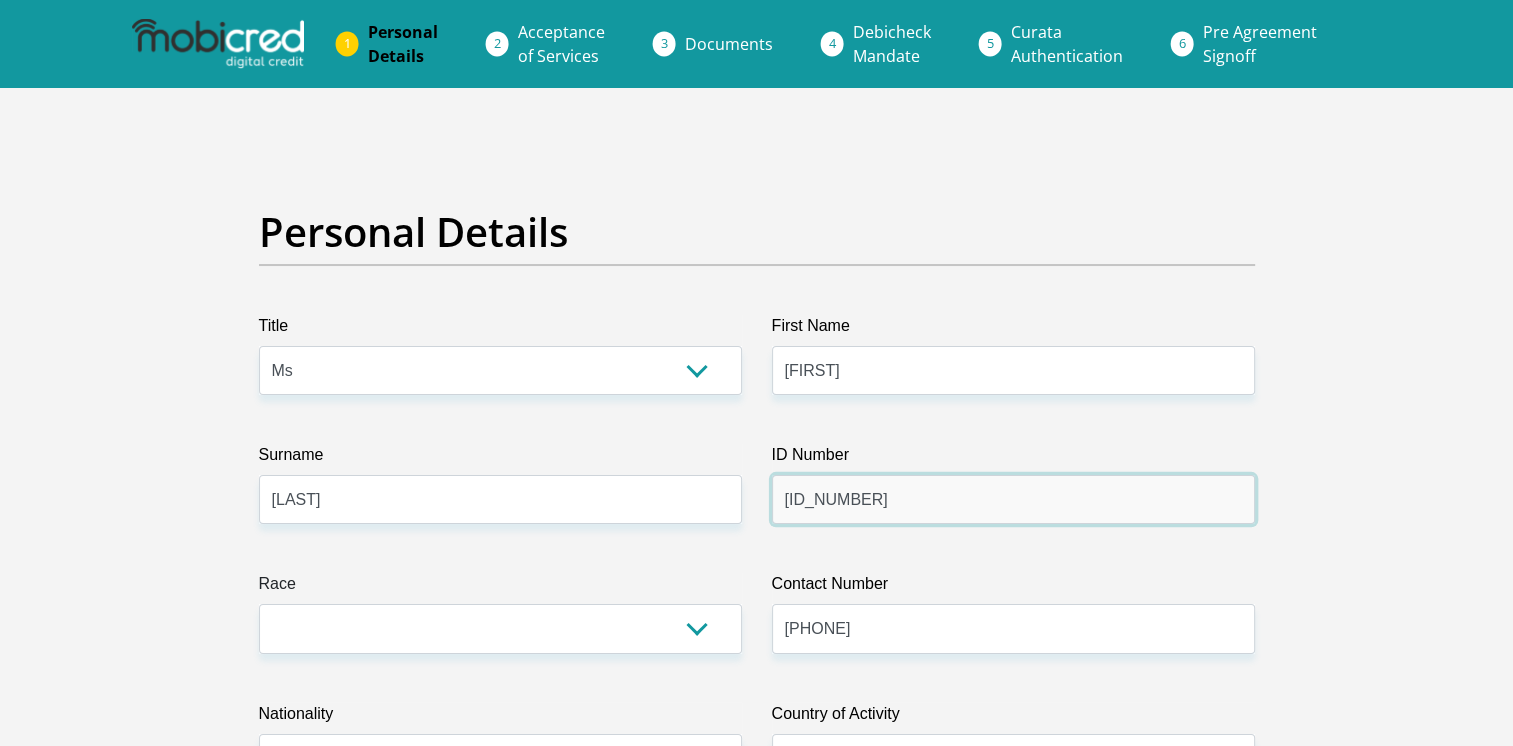click on "9709271043082" at bounding box center (1013, 499) 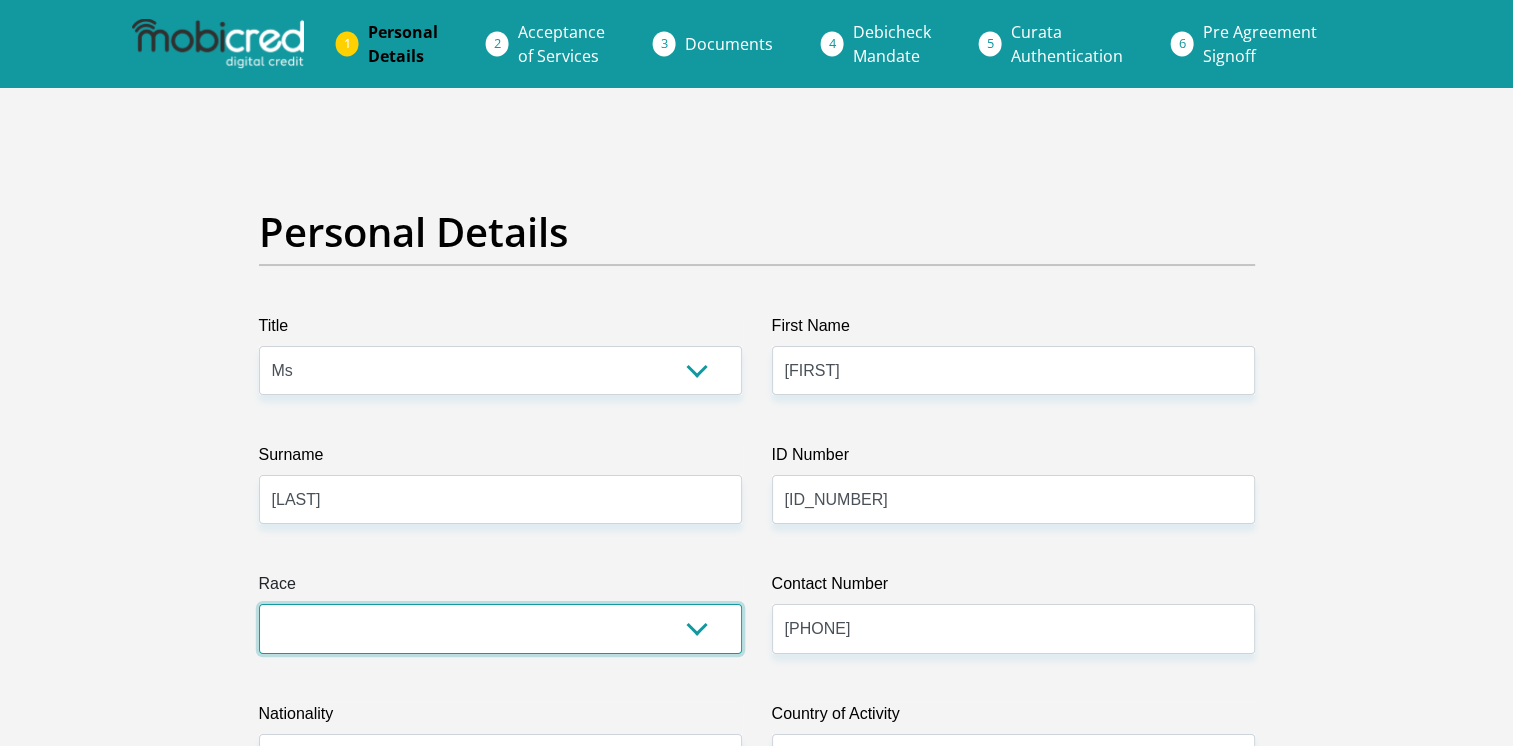 click on "Black
Coloured
Indian
White
Other" at bounding box center [500, 628] 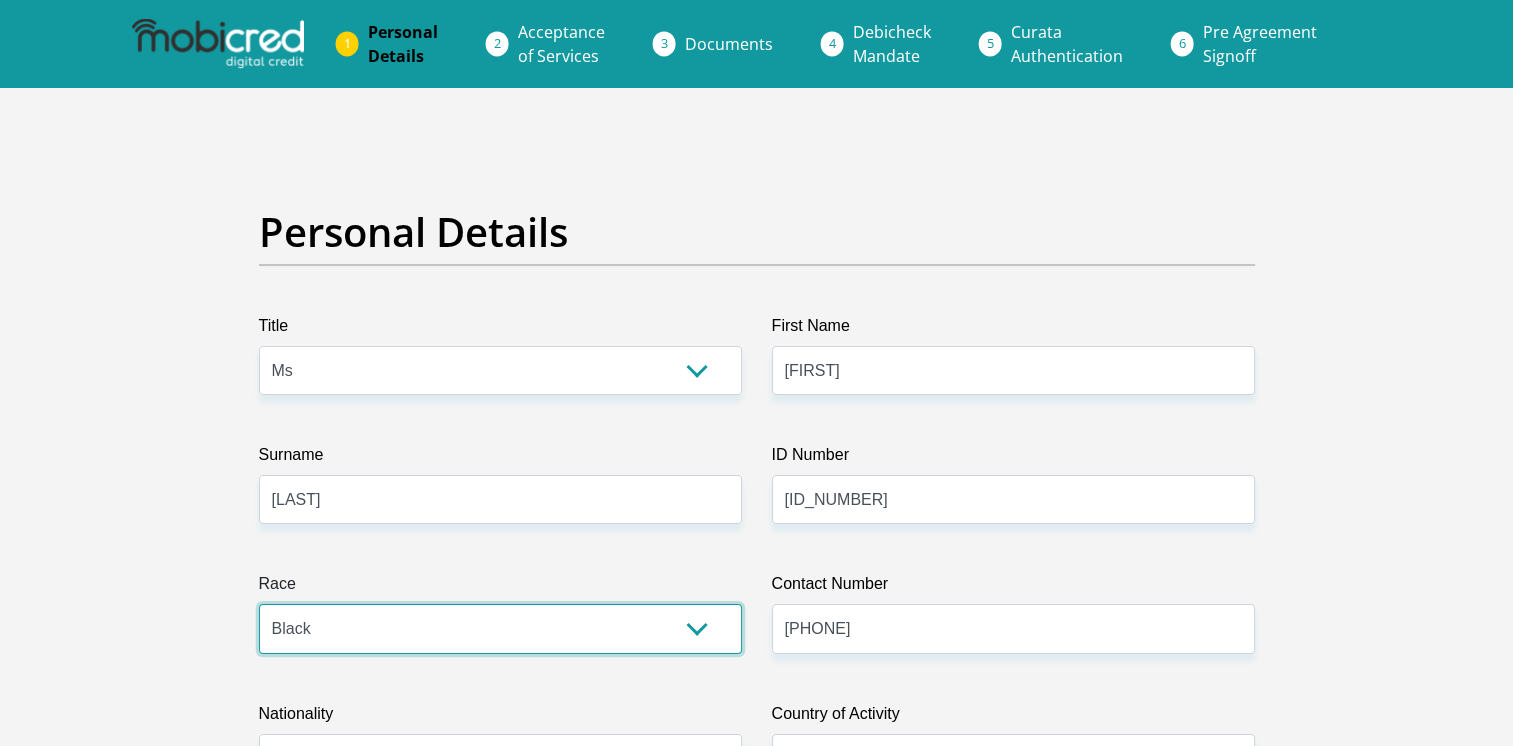 click on "Black
Coloured
Indian
White
Other" at bounding box center [500, 628] 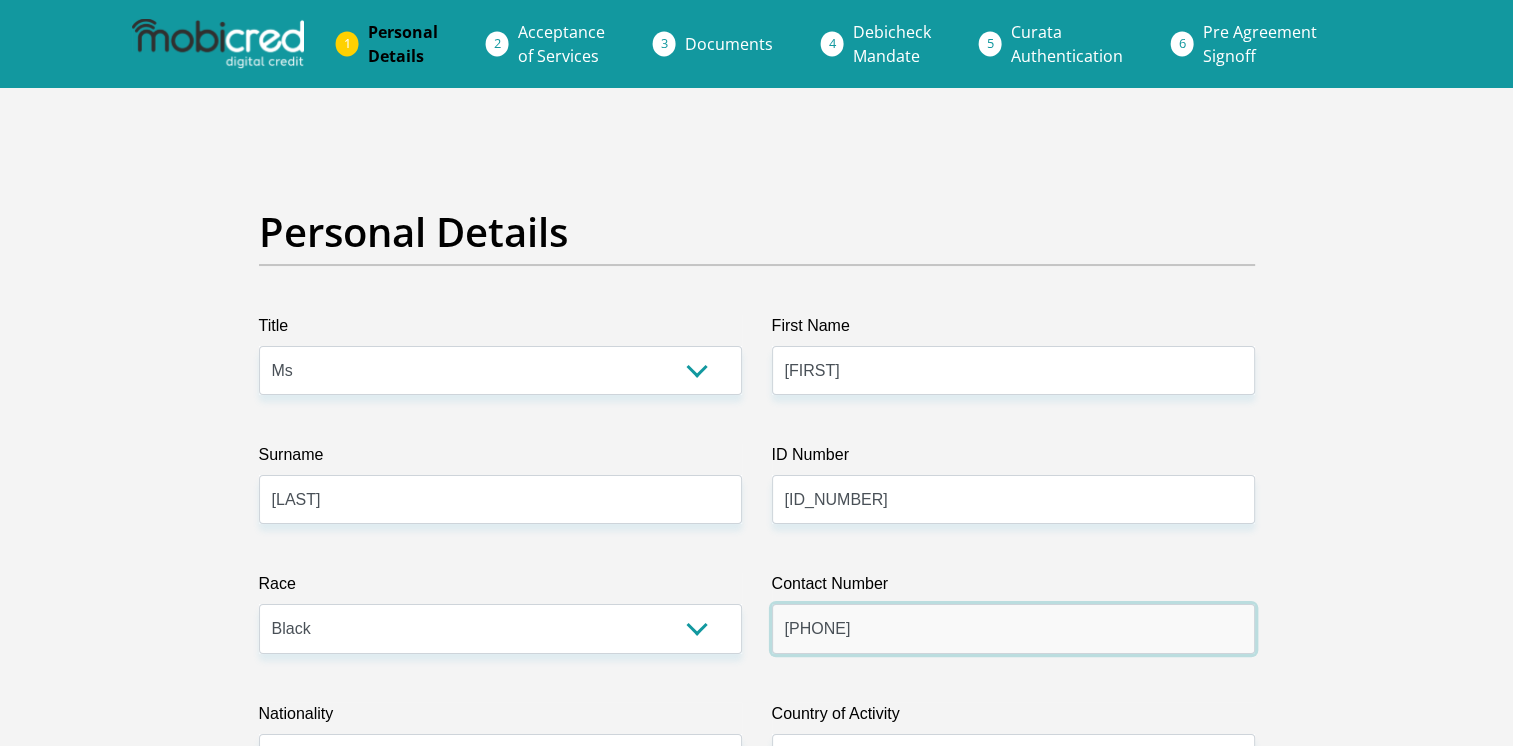 click on "0789491063" at bounding box center [1013, 628] 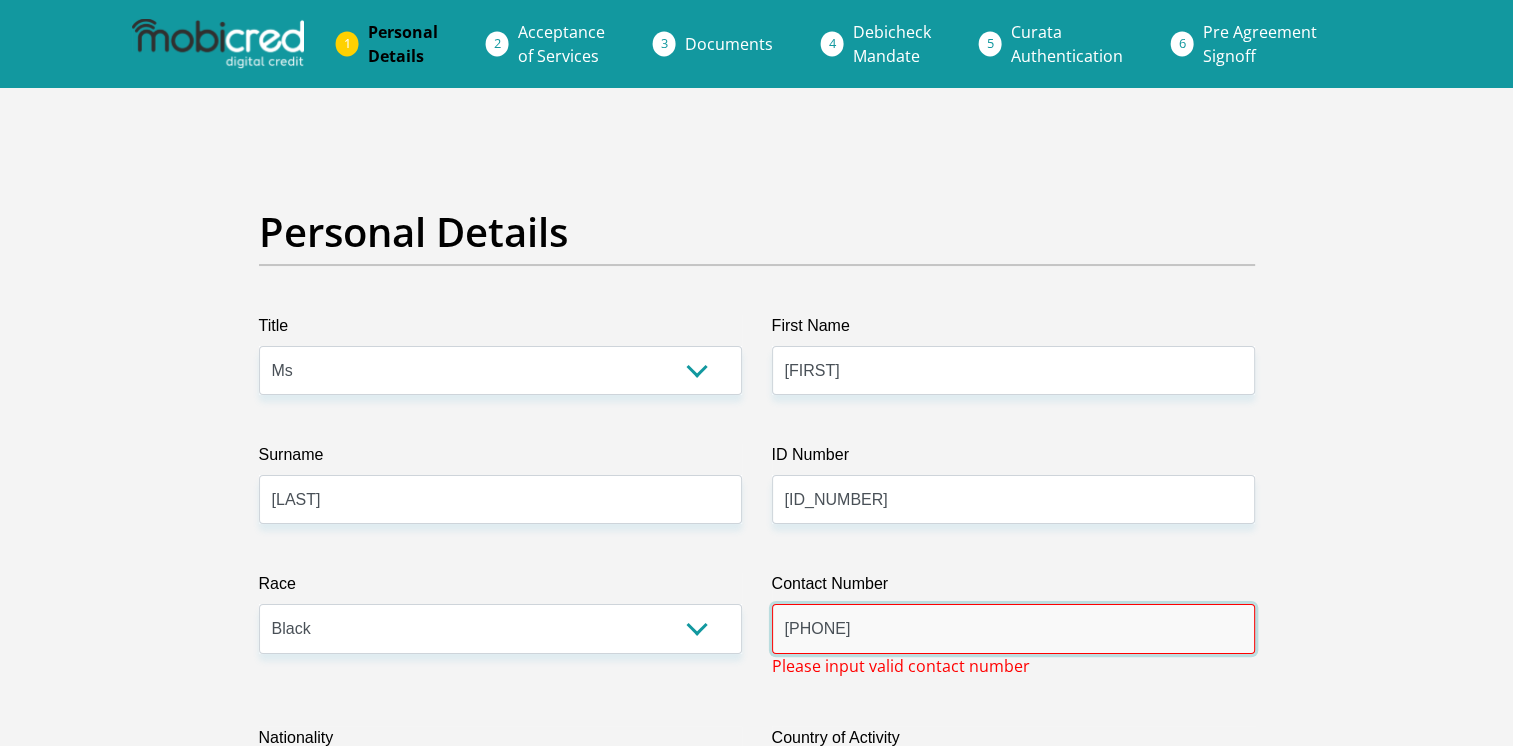 type on "0789491063" 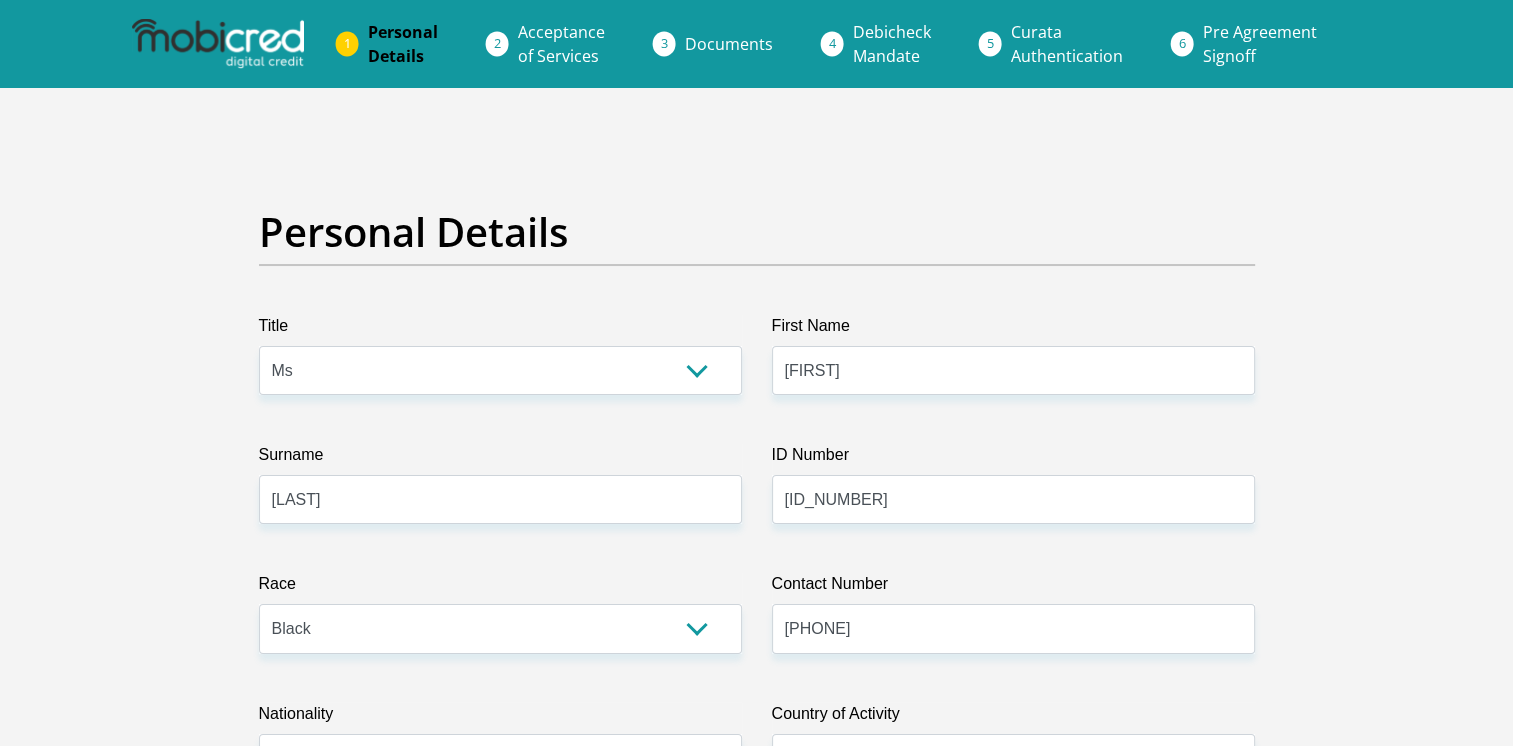 click on "Personal Details
Title
Mr
Ms
Mrs
Dr
Other
First Name
Lucky
Surname
Rankapole
ID Number
9709271043082
Please input valid ID number
Race
Black
Coloured
Indian
White
Other
Contact Number
0789491063
Please input valid contact number" at bounding box center (756, 3573) 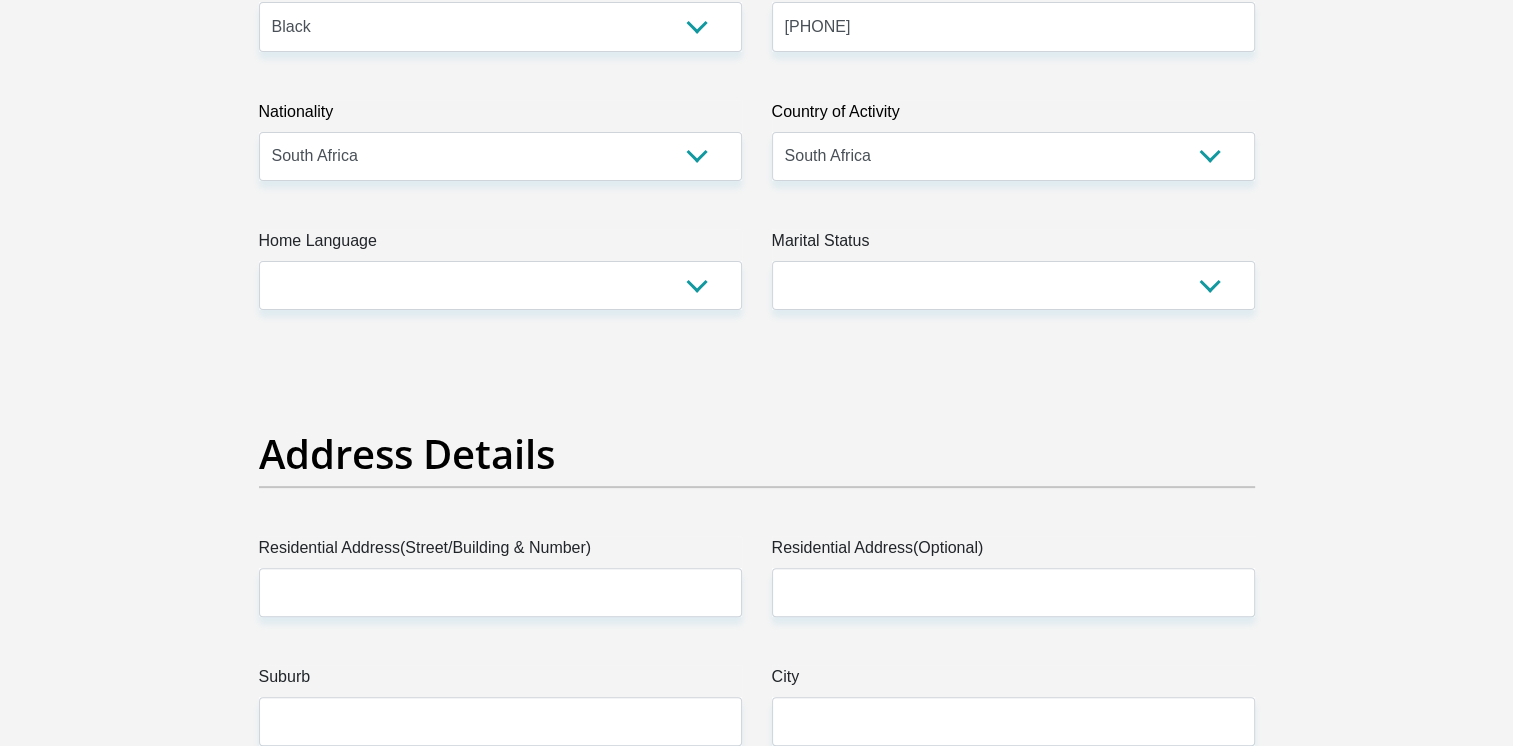 scroll, scrollTop: 594, scrollLeft: 0, axis: vertical 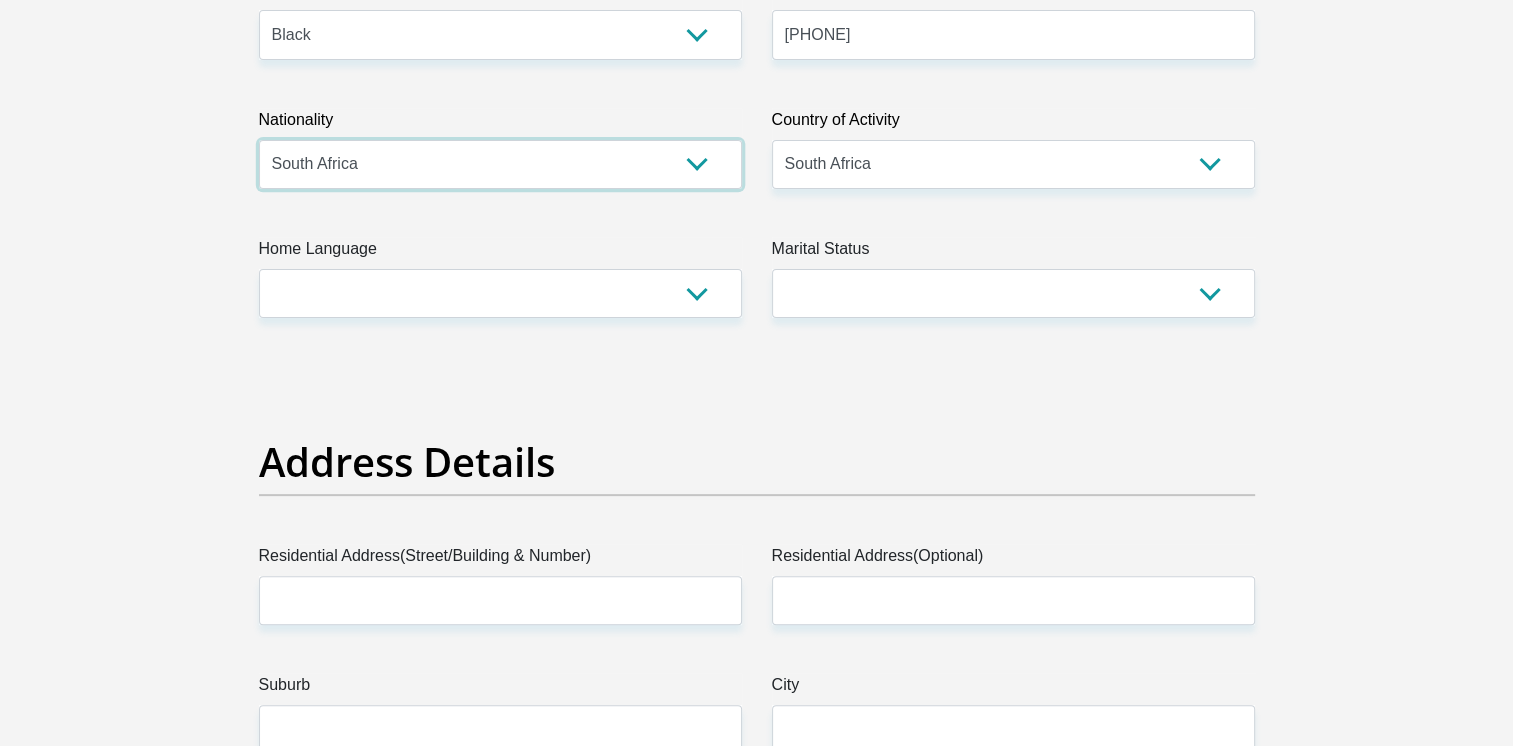 click on "South Africa
Afghanistan
Aland Islands
Albania
Algeria
America Samoa
American Virgin Islands
Andorra
Angola
Anguilla
Antarctica
Antigua and Barbuda
Argentina
Armenia
Aruba
Ascension Island
Australia
Austria
Azerbaijan
Bahamas
Bahrain
Bangladesh
Barbados
Chad" at bounding box center (500, 164) 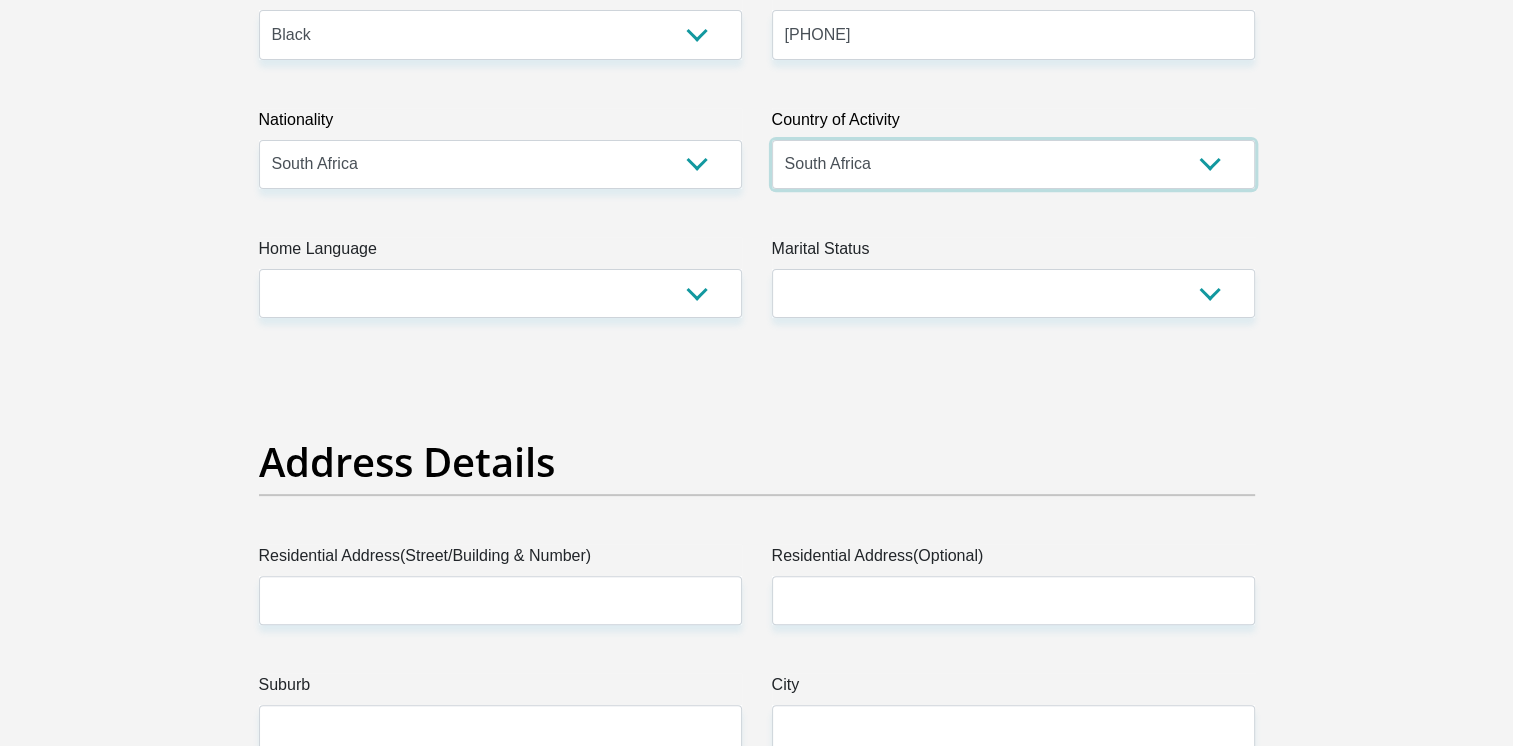 click on "South Africa
Afghanistan
Aland Islands
Albania
Algeria
America Samoa
American Virgin Islands
Andorra
Angola
Anguilla
Antarctica
Antigua and Barbuda
Argentina
Armenia
Aruba
Ascension Island
Australia
Austria
Azerbaijan
Chad" at bounding box center [1013, 164] 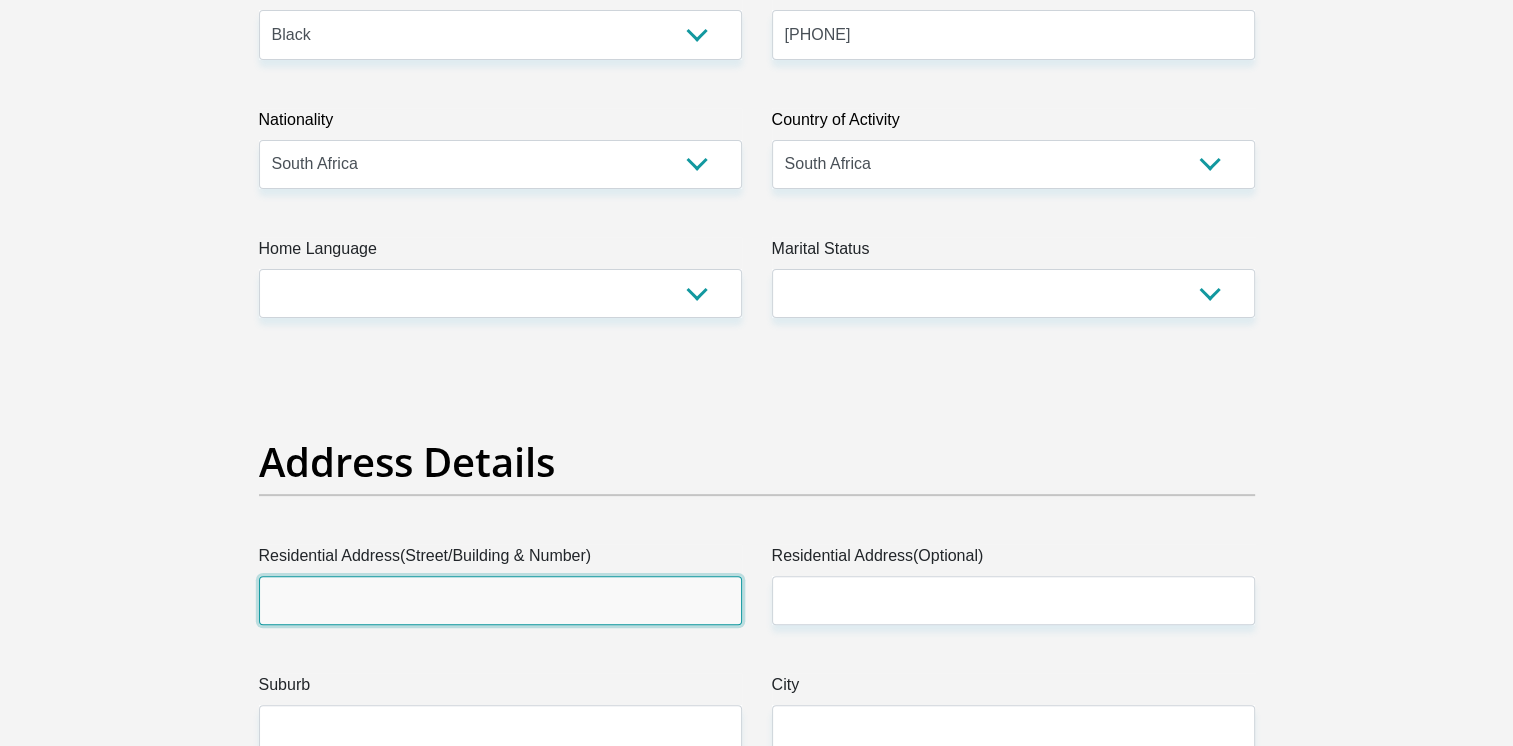 click on "Residential Address(Street/Building & Number)" at bounding box center [500, 600] 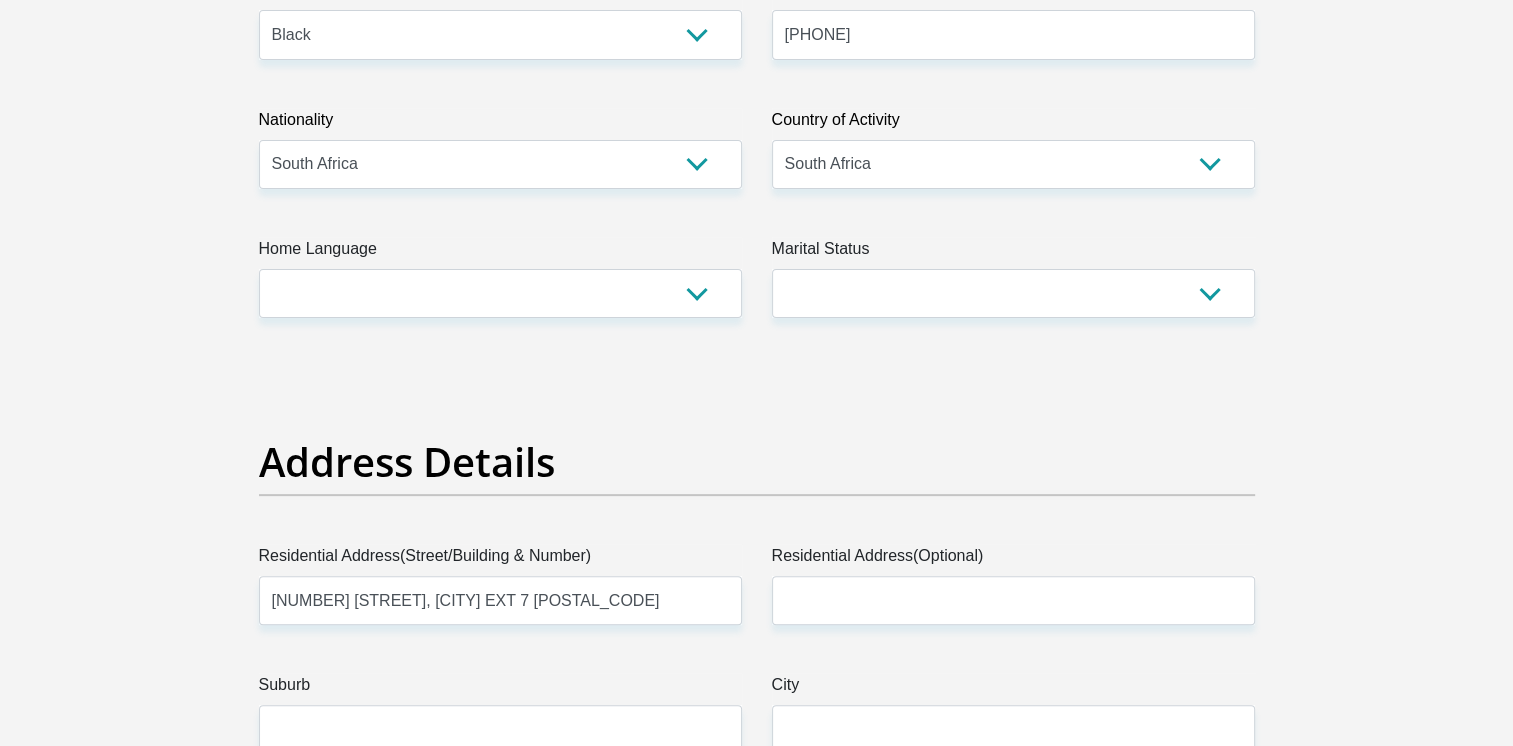 type on "Johannesburg" 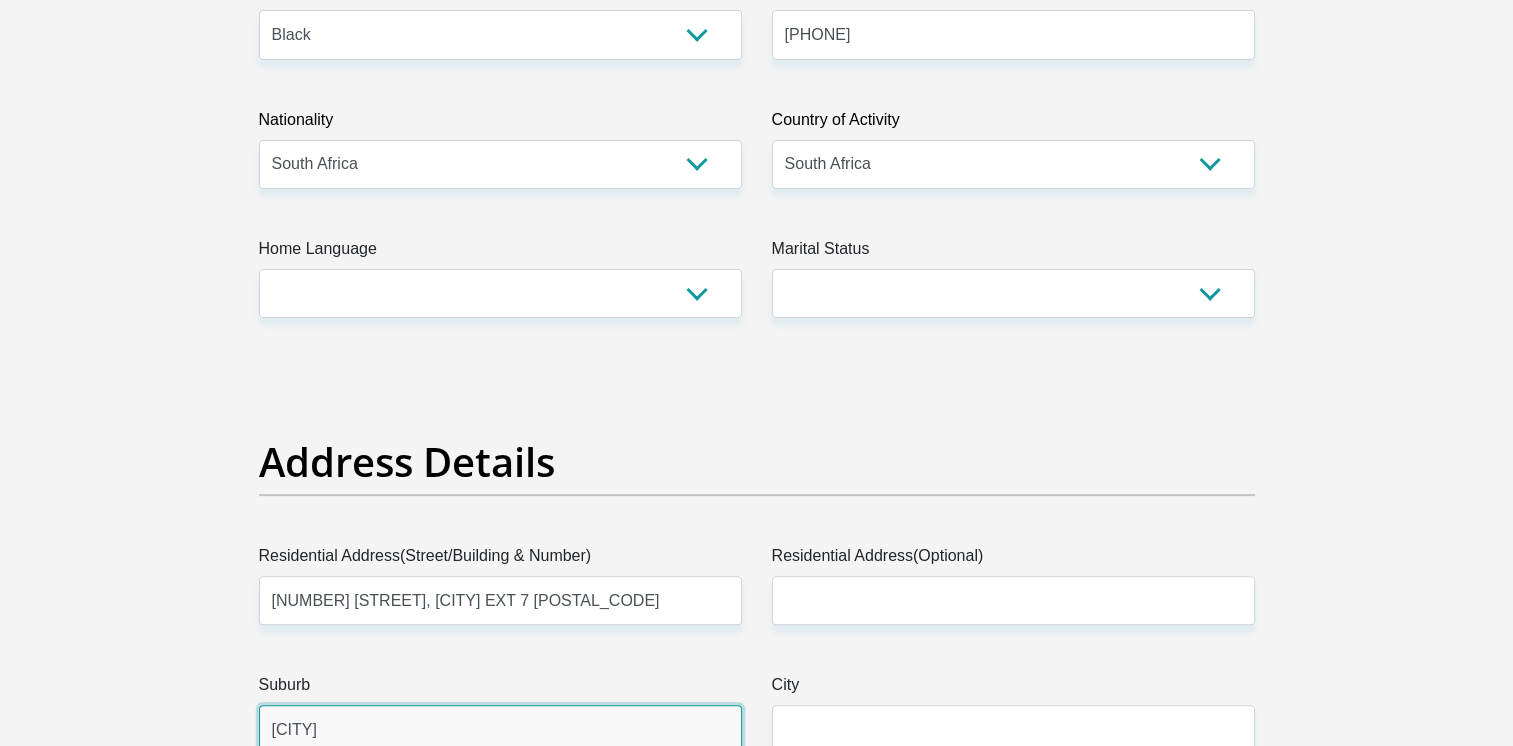 type on "Johannesburg" 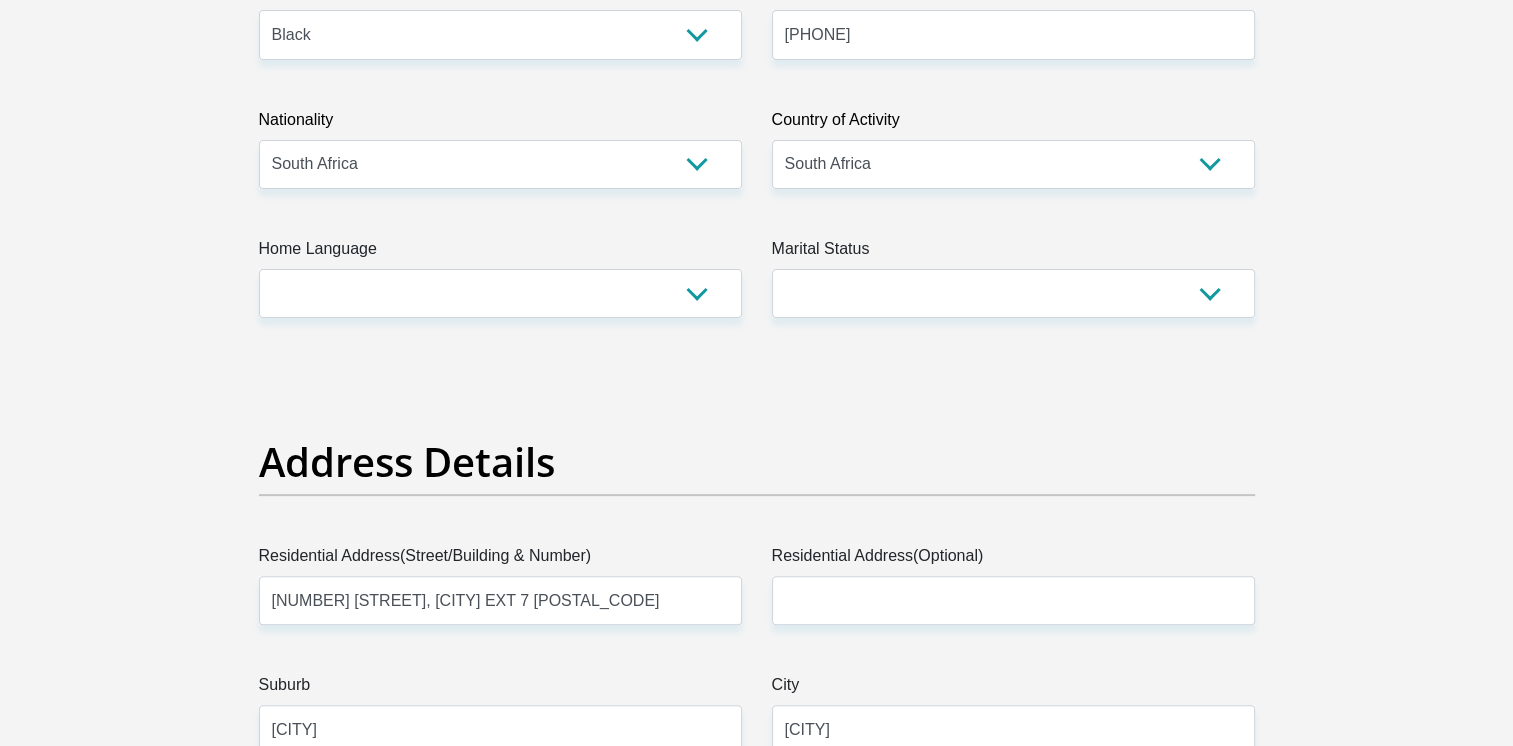 type on "luckyrankapole64@gmail.com" 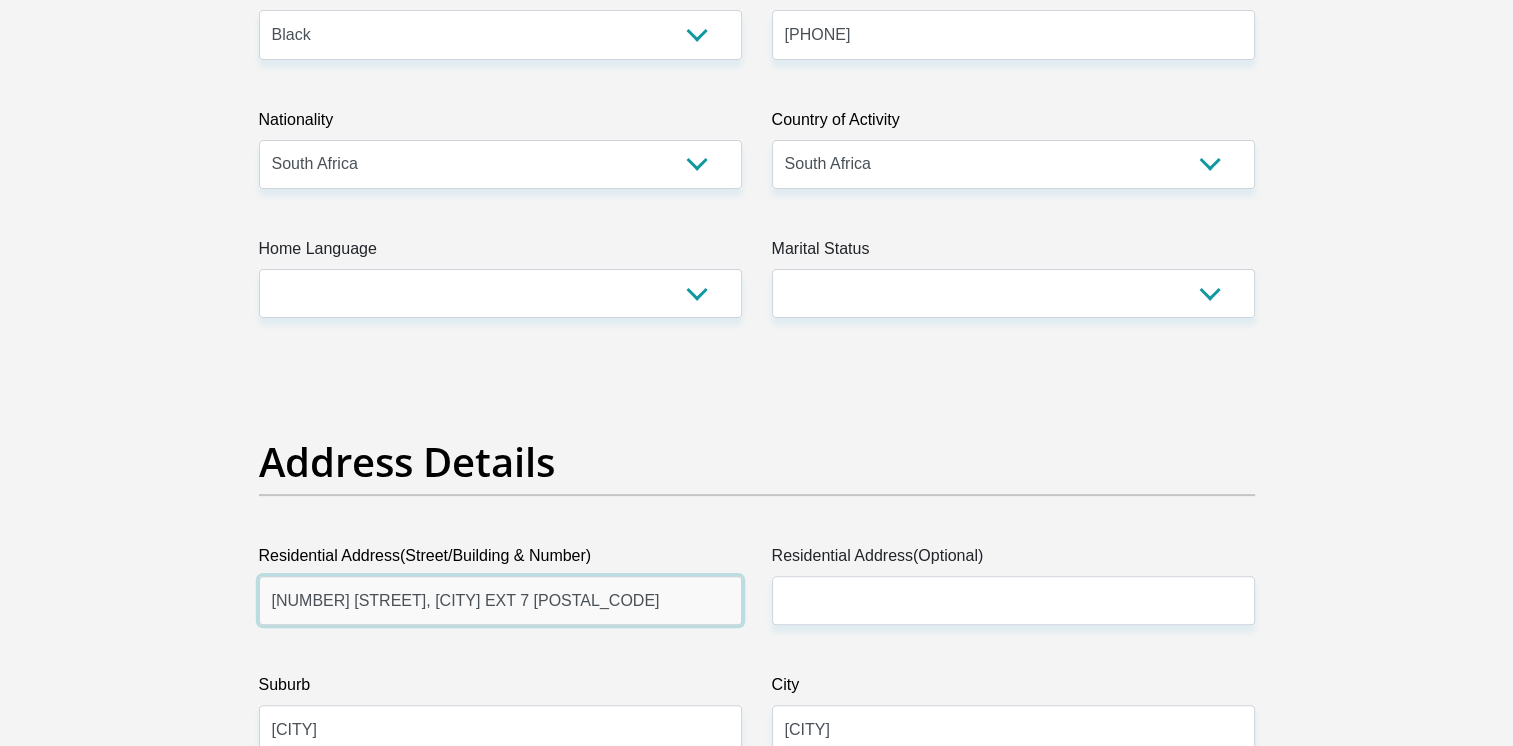 type on "5424 Match Street, Alexadra EXT 7 2090" 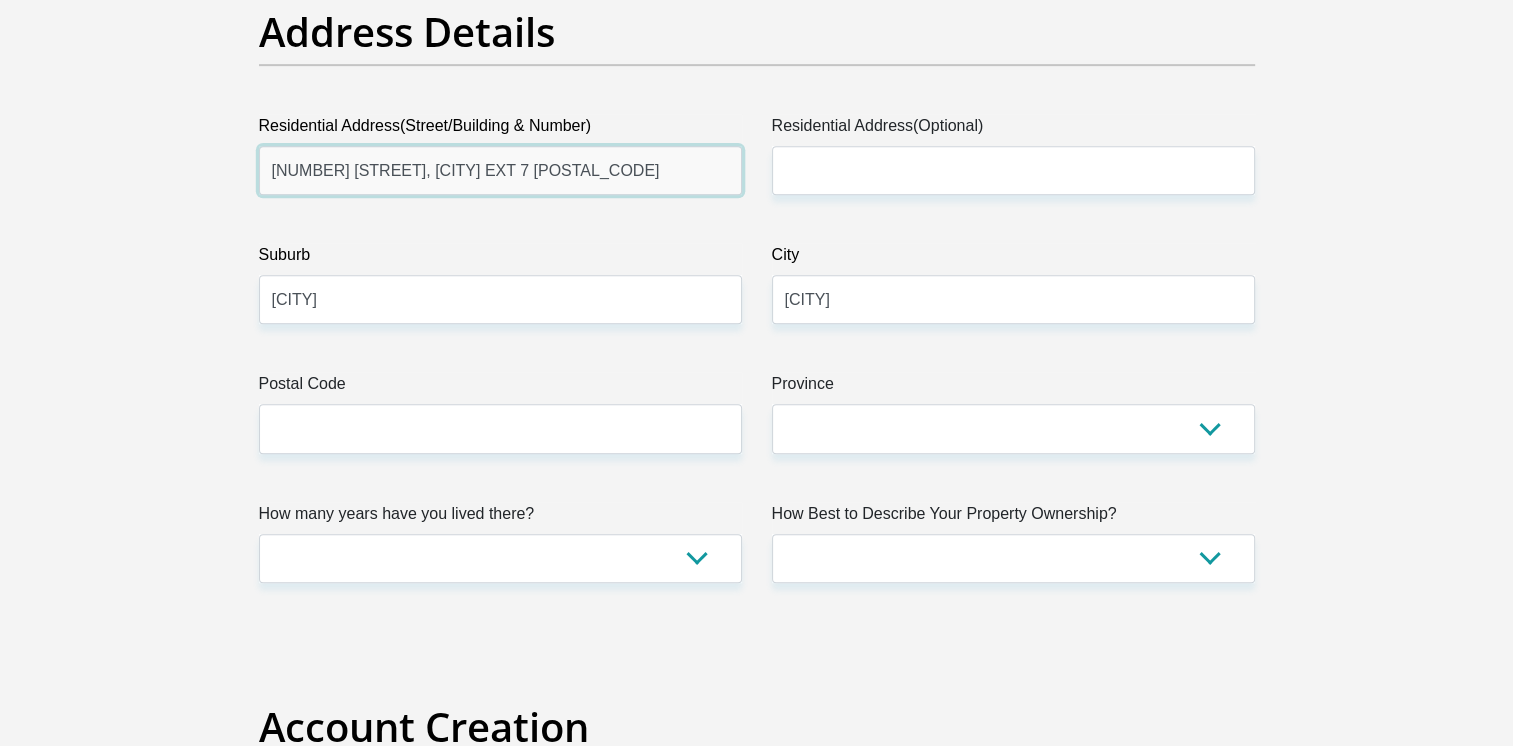 scroll, scrollTop: 1040, scrollLeft: 0, axis: vertical 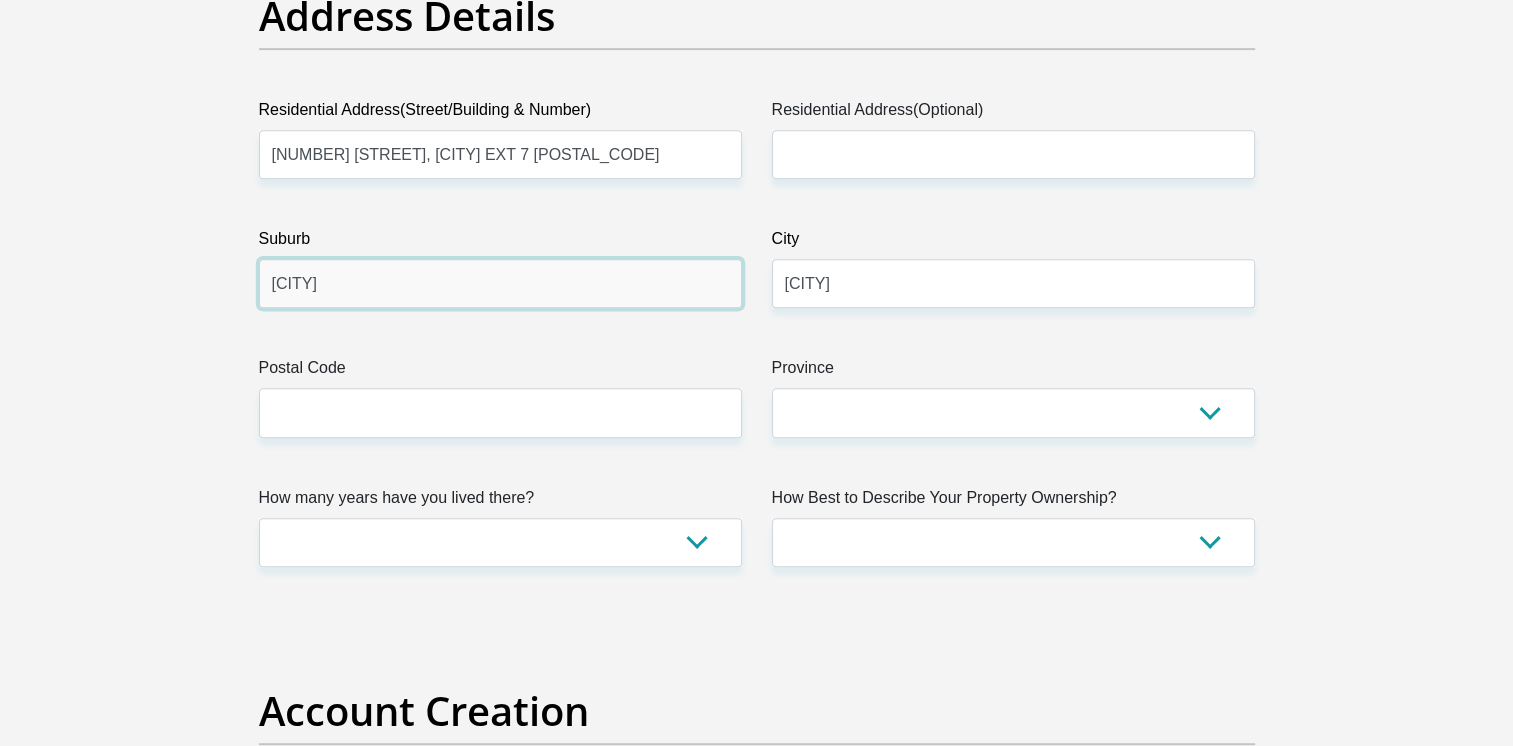 click on "Johannesburg" at bounding box center [500, 283] 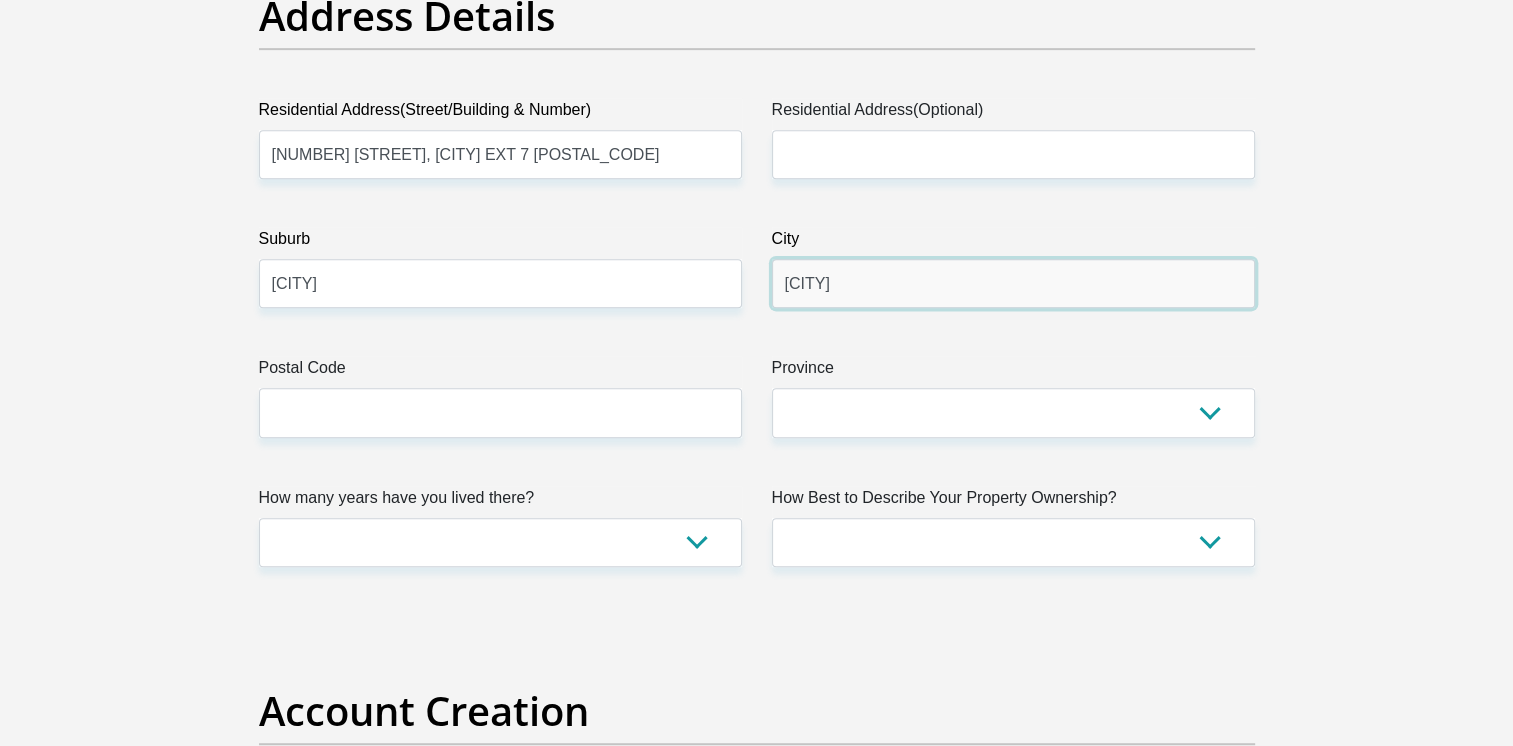 click on "Johannesburg" at bounding box center [1013, 283] 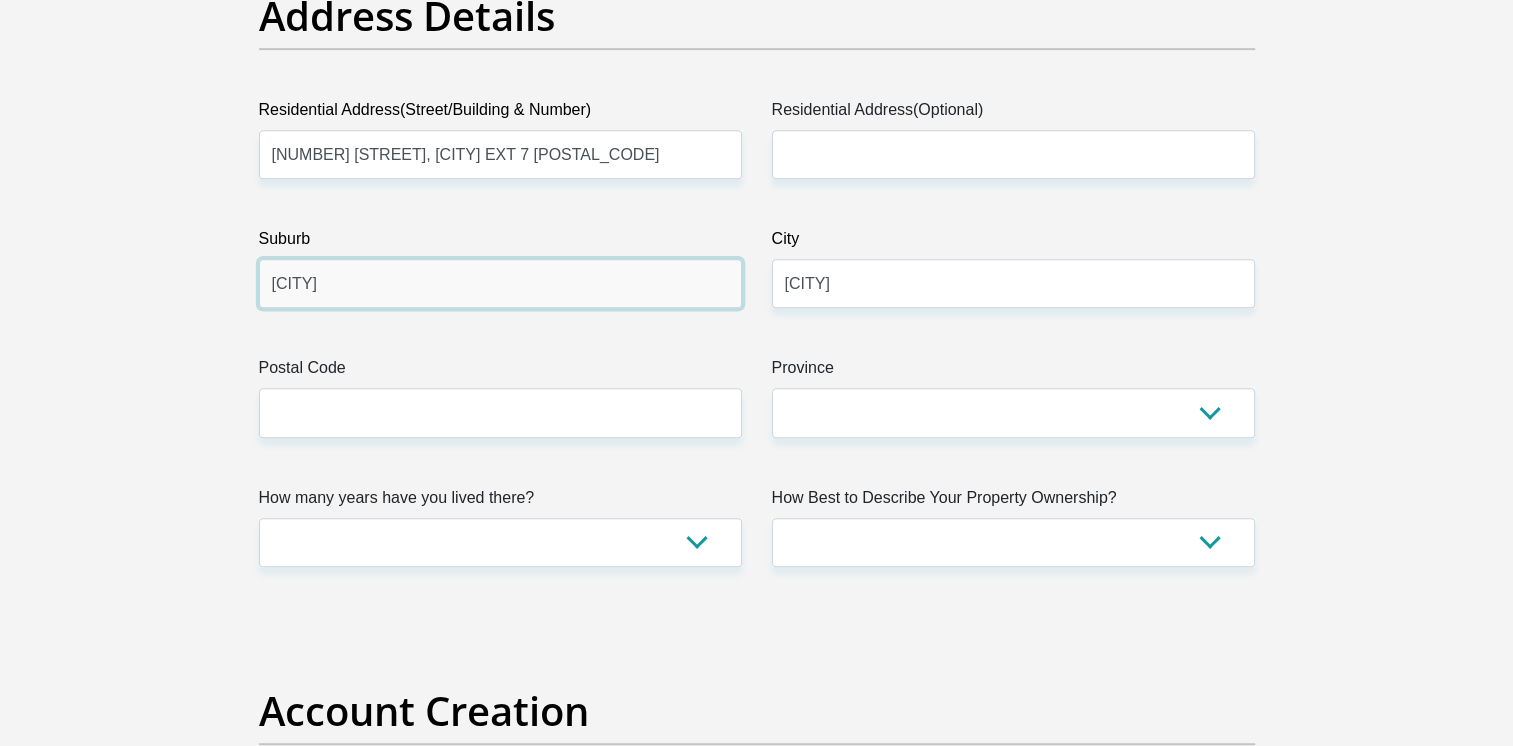 click on "Johannesburg" at bounding box center (500, 283) 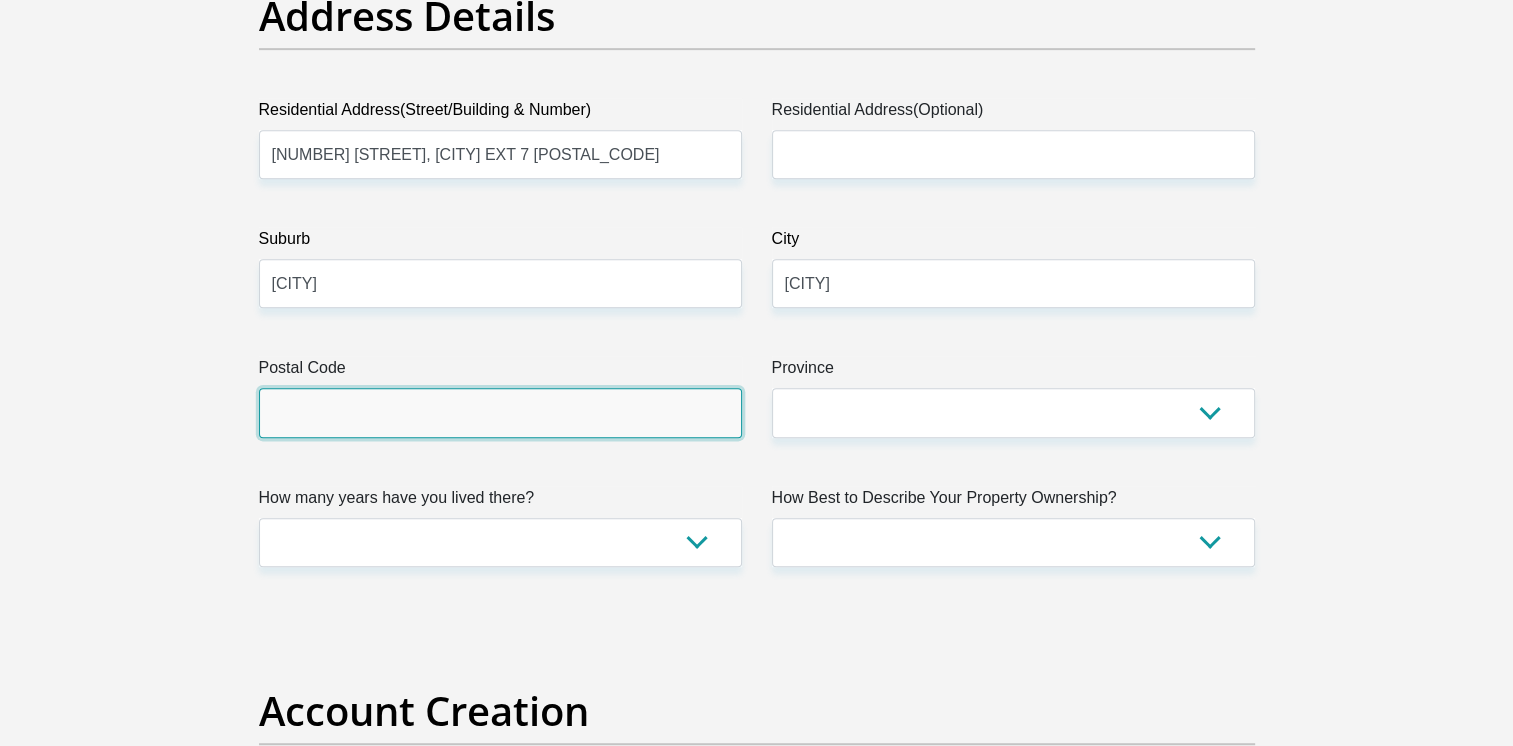 click on "Postal Code" at bounding box center (500, 412) 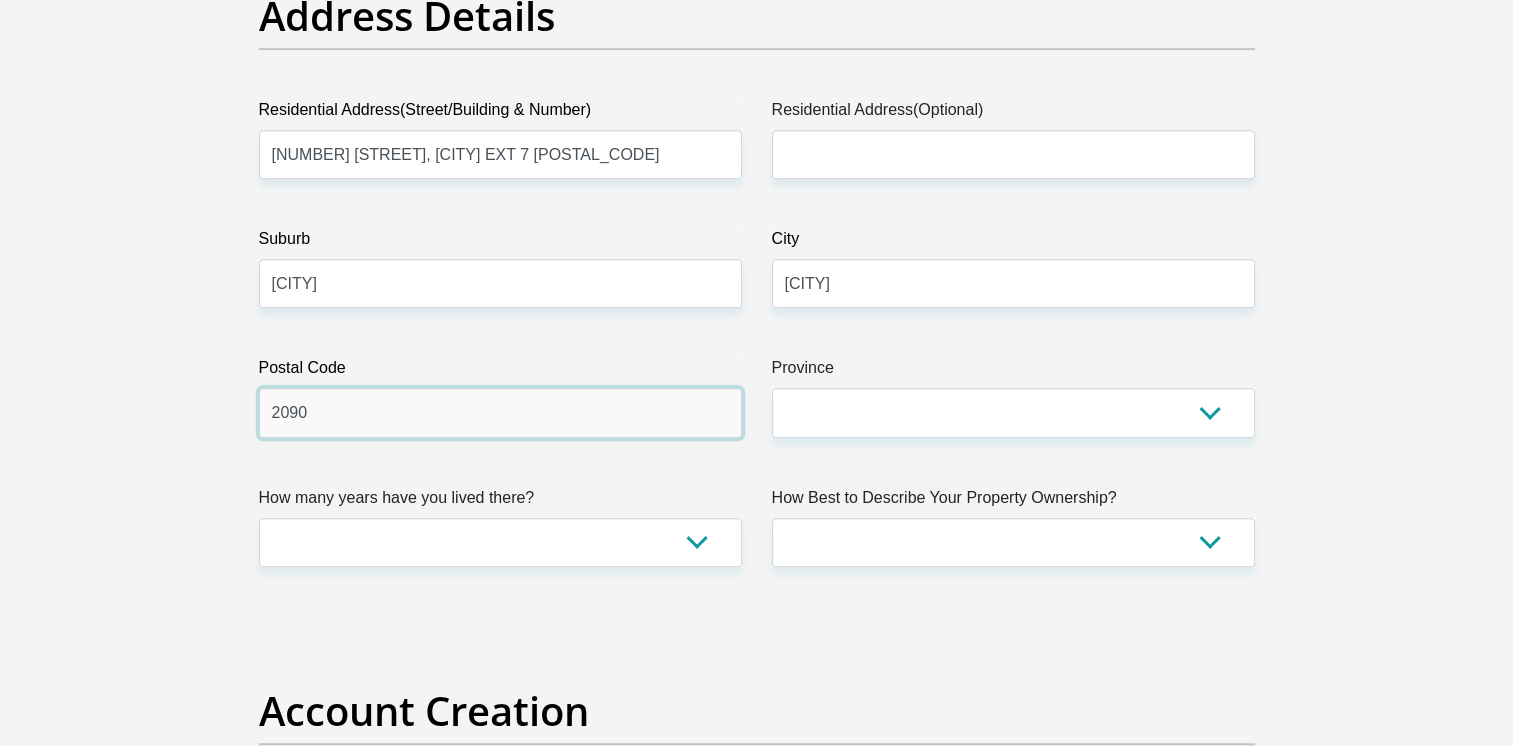 type on "2090" 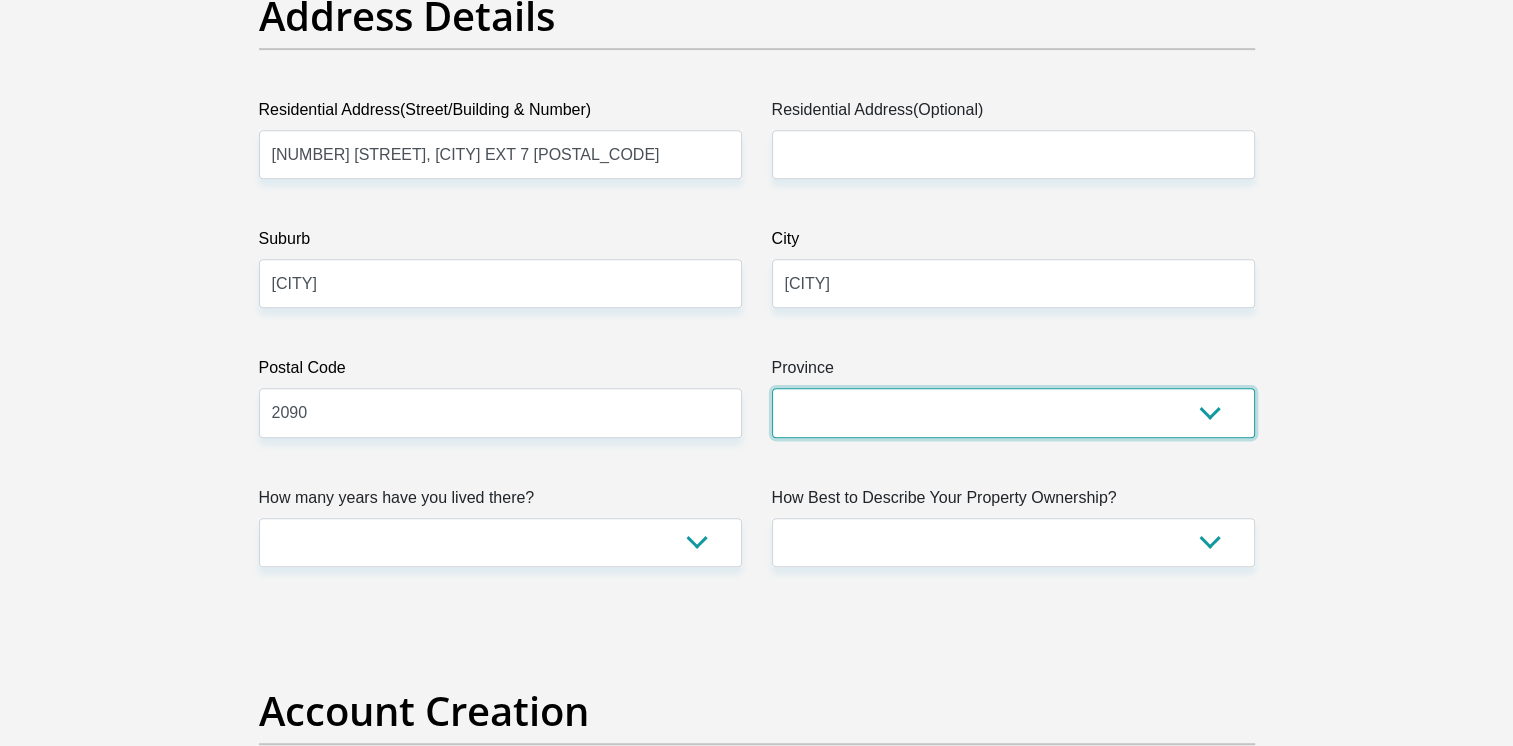click on "Eastern Cape
Free State
Gauteng
KwaZulu-Natal
Limpopo
Mpumalanga
Northern Cape
North West
Western Cape" at bounding box center (1013, 412) 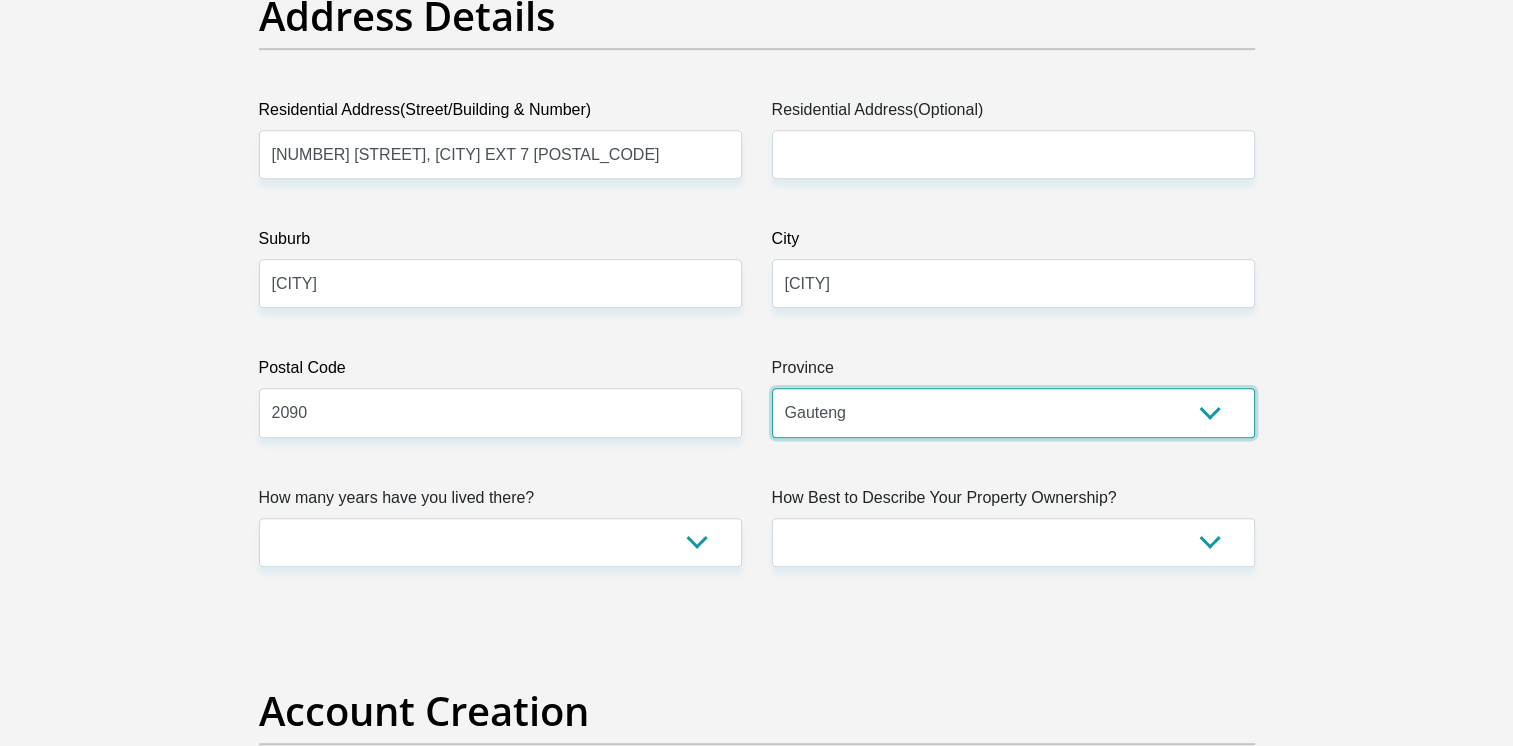 click on "Eastern Cape
Free State
Gauteng
KwaZulu-Natal
Limpopo
Mpumalanga
Northern Cape
North West
Western Cape" at bounding box center [1013, 412] 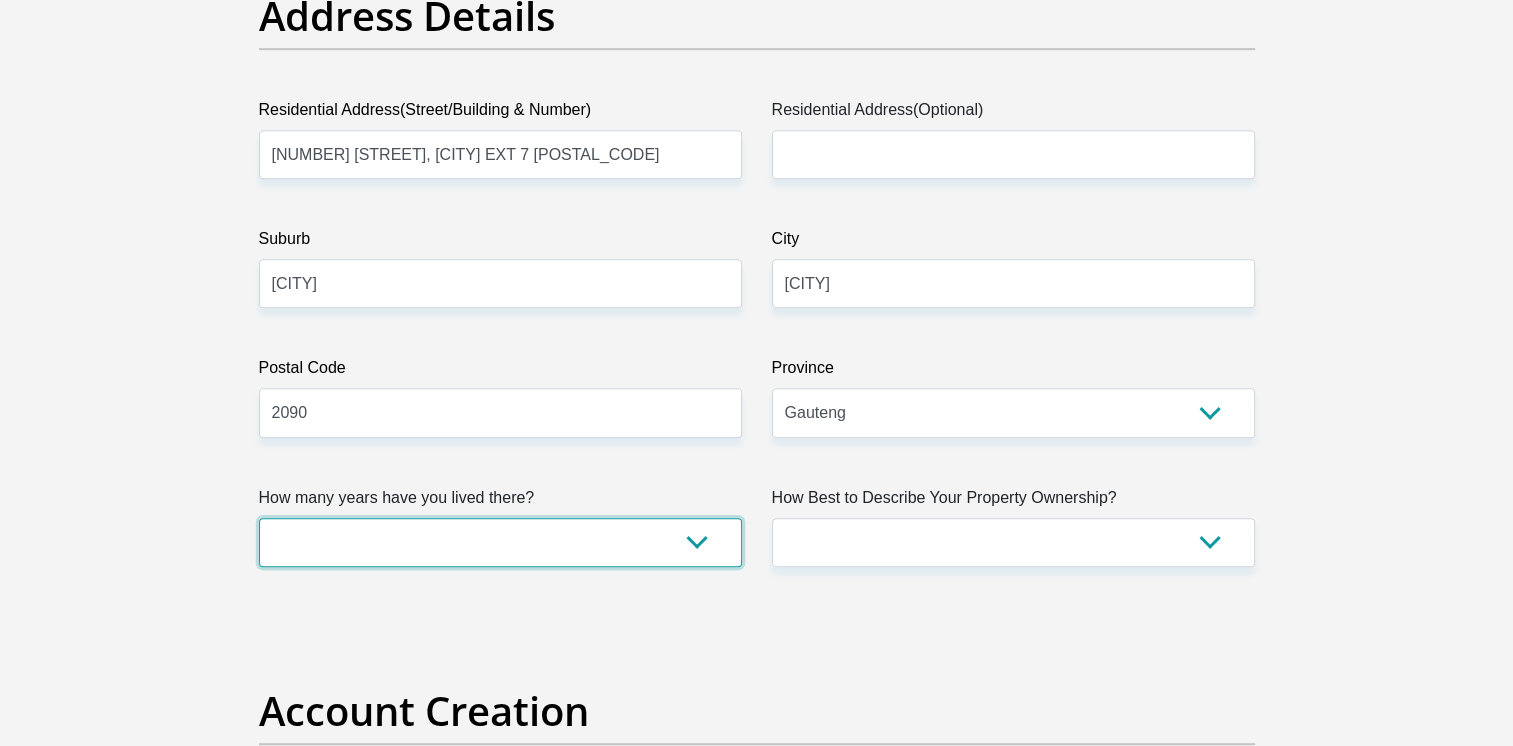 click on "less than 1 year
1-3 years
3-5 years
5+ years" at bounding box center [500, 542] 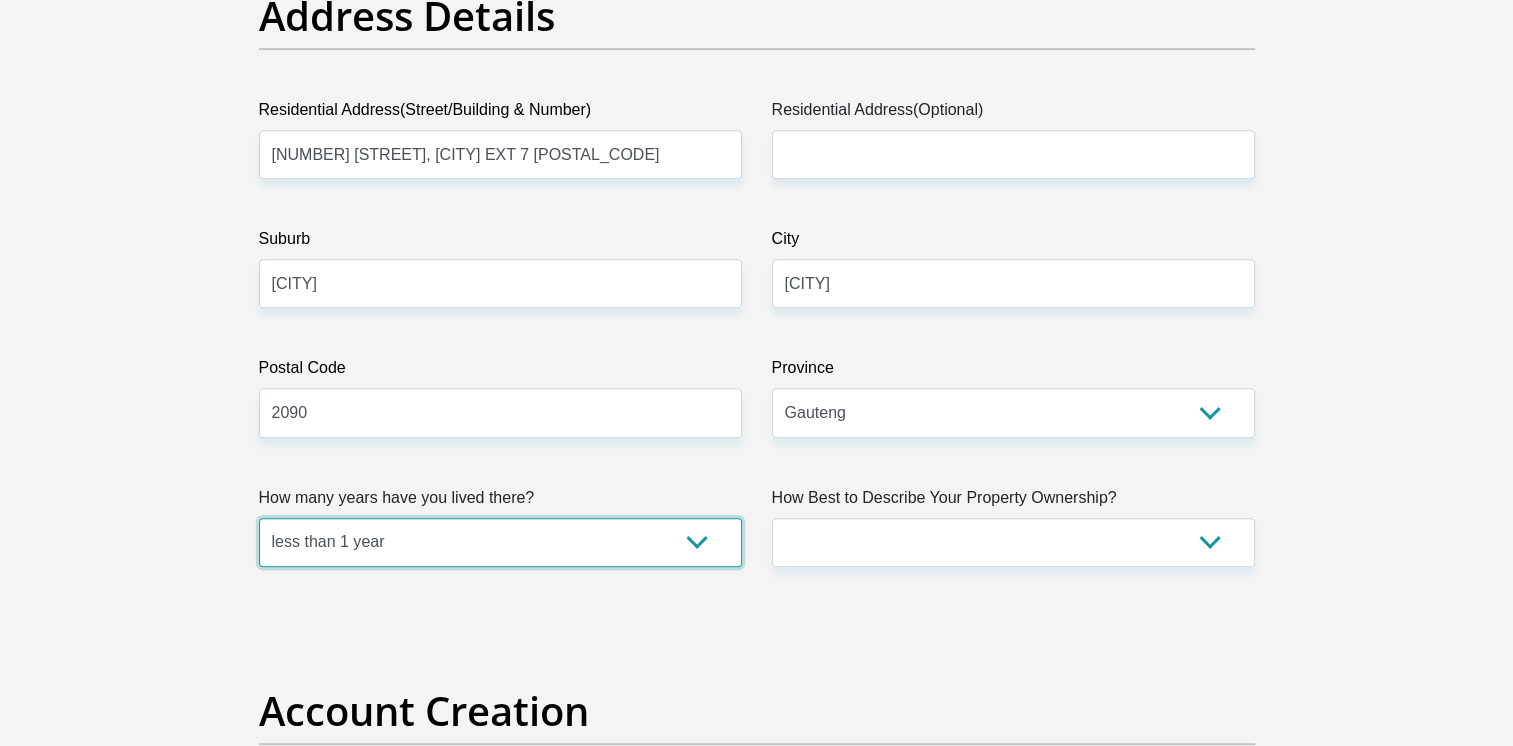 click on "less than 1 year
1-3 years
3-5 years
5+ years" at bounding box center (500, 542) 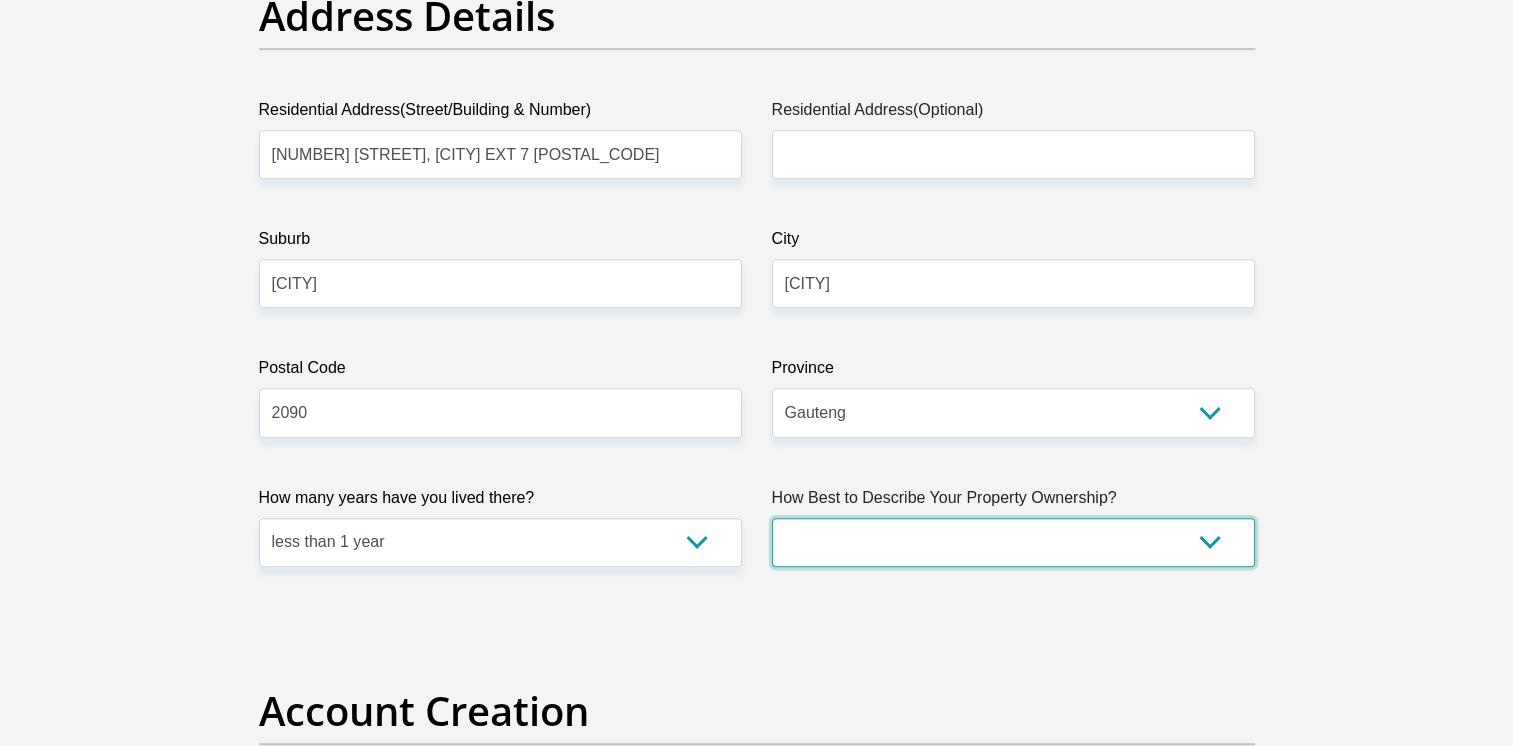 click on "Owned
Rented
Family Owned
Company Dwelling" at bounding box center (1013, 542) 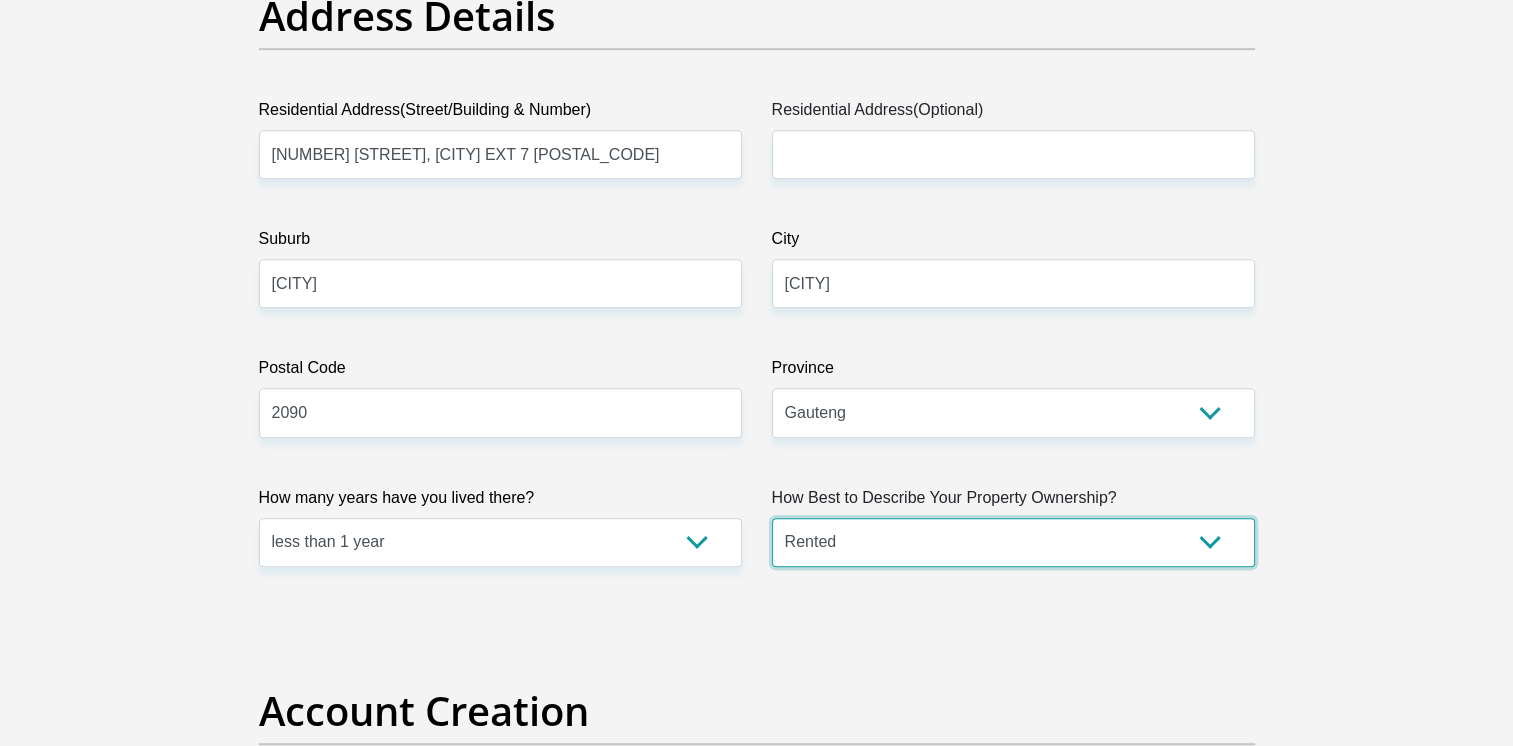 click on "Owned
Rented
Family Owned
Company Dwelling" at bounding box center (1013, 542) 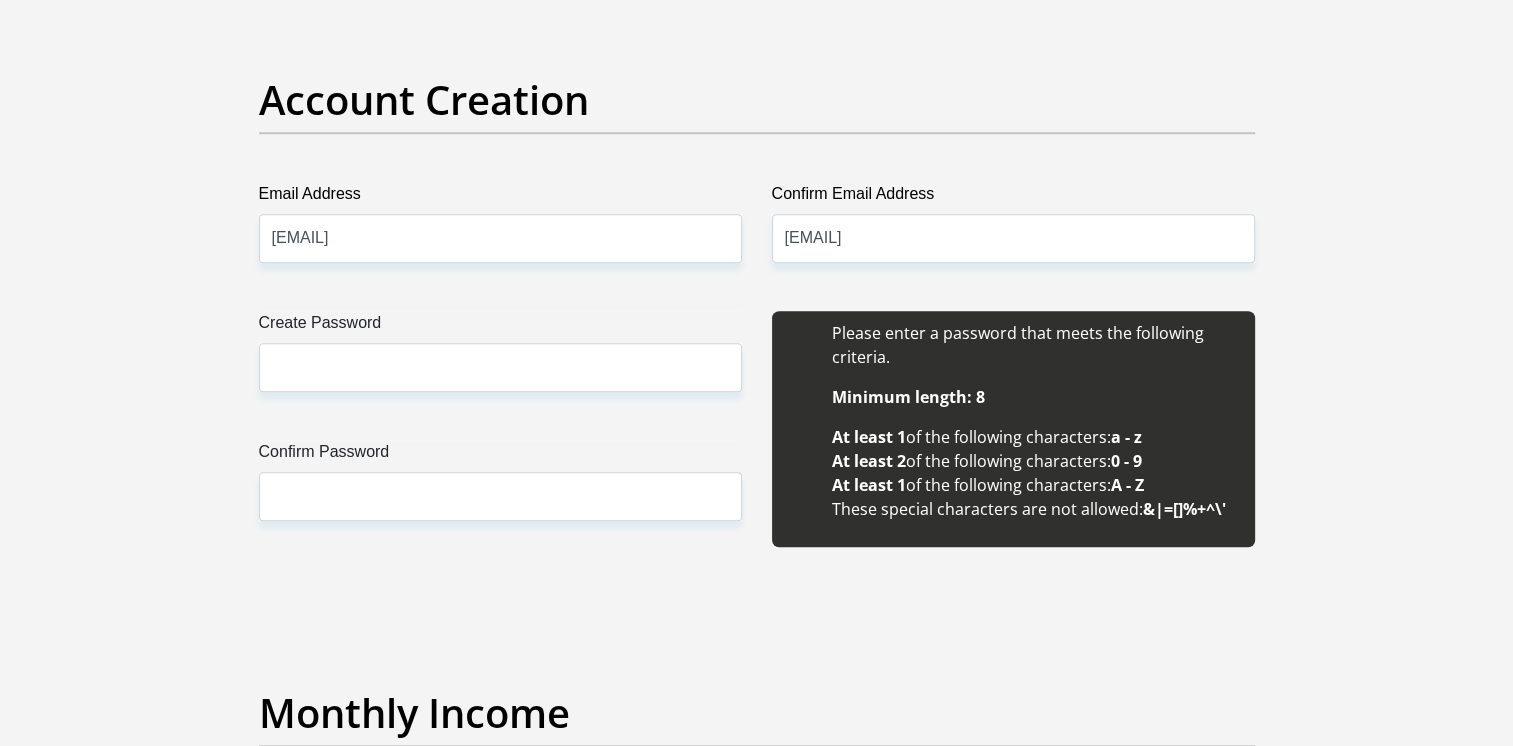 scroll, scrollTop: 1610, scrollLeft: 0, axis: vertical 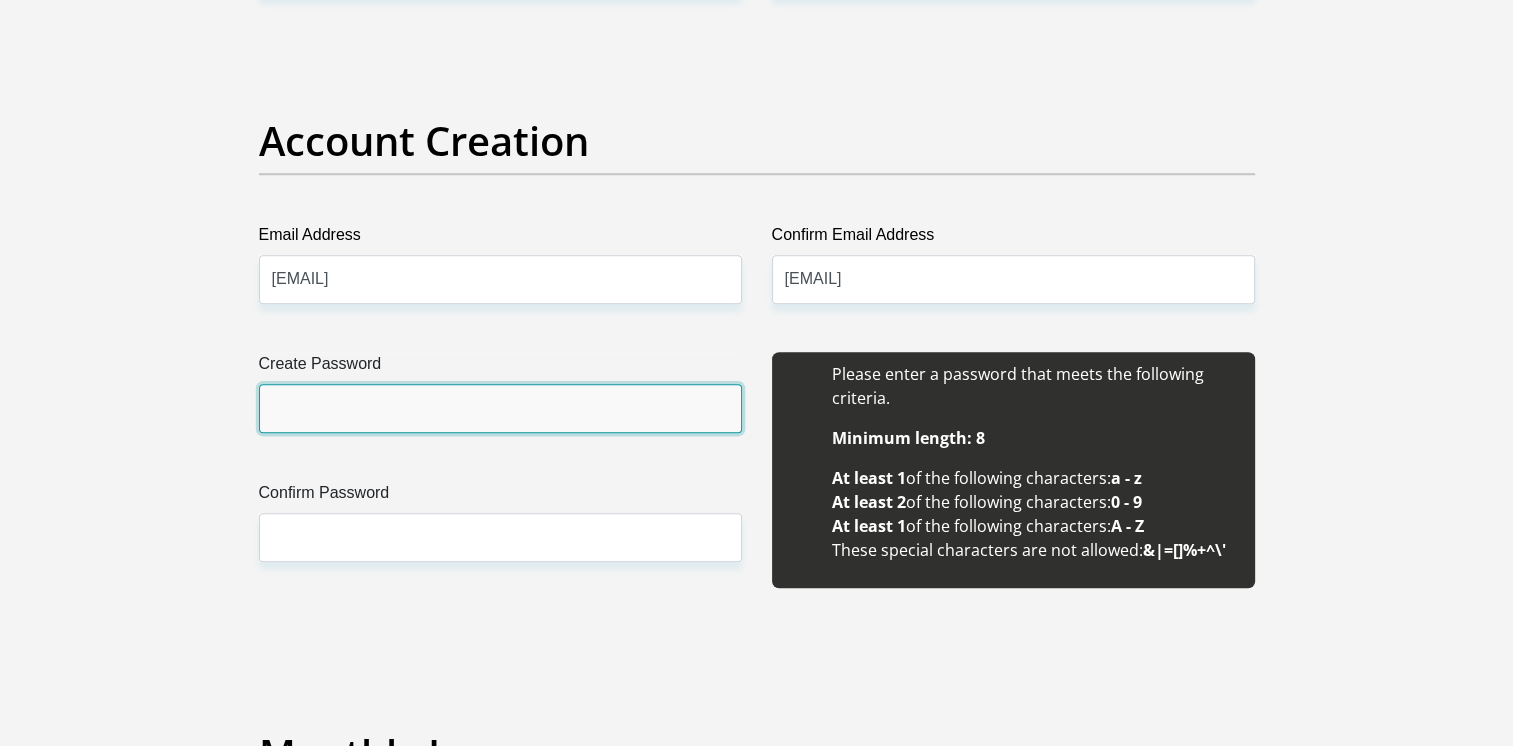 click on "Create Password" at bounding box center (500, 408) 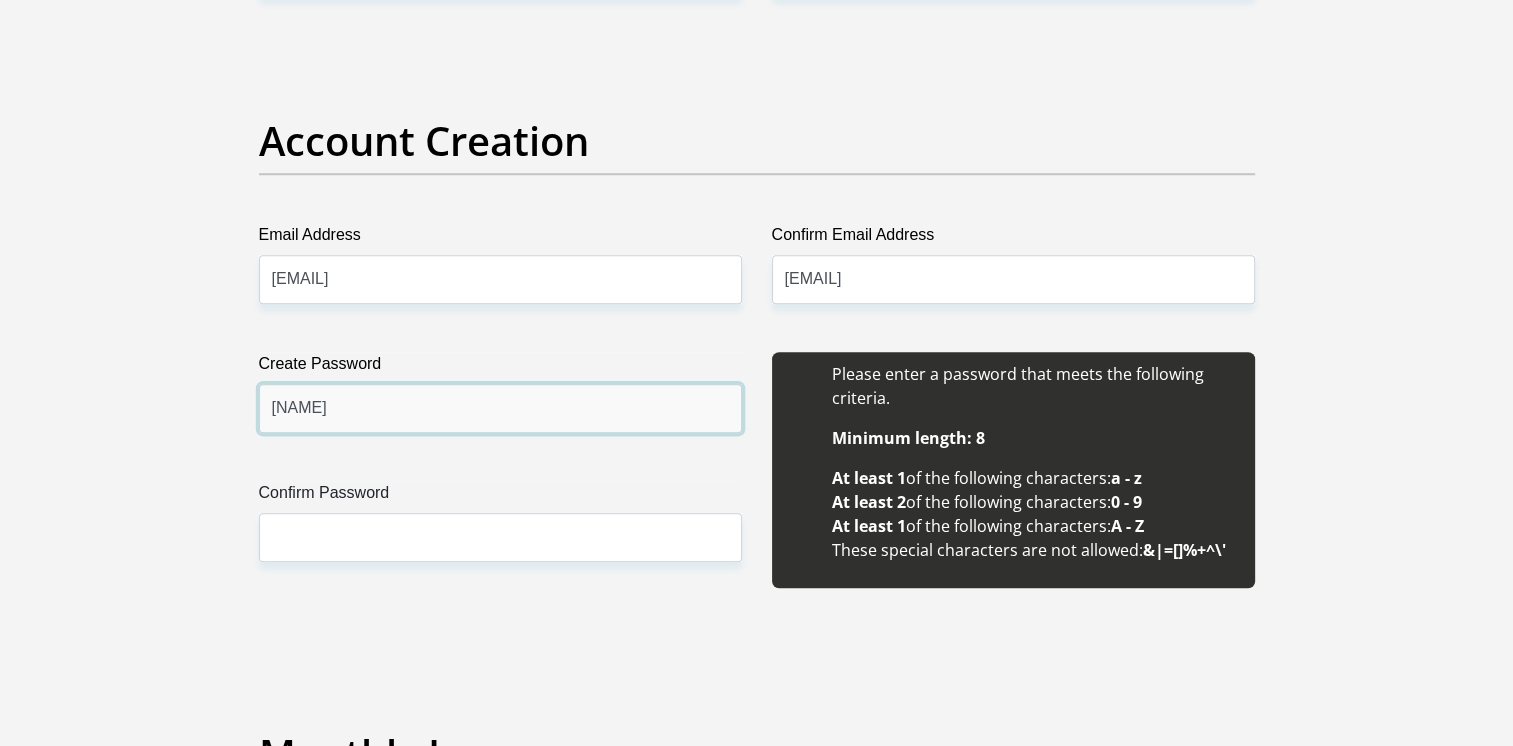 type on "Thamsanqa@77" 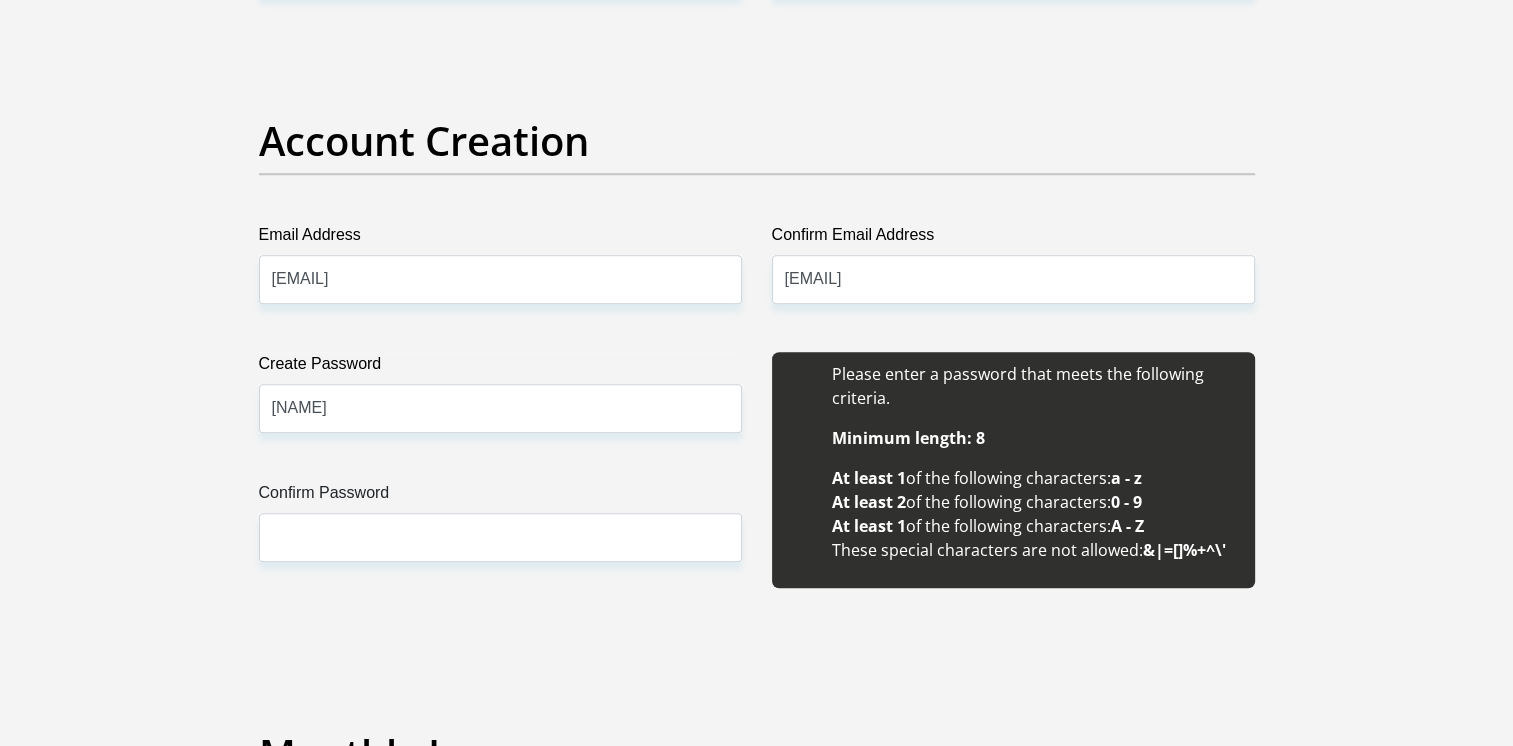 click on "Confirm Password" at bounding box center [500, 497] 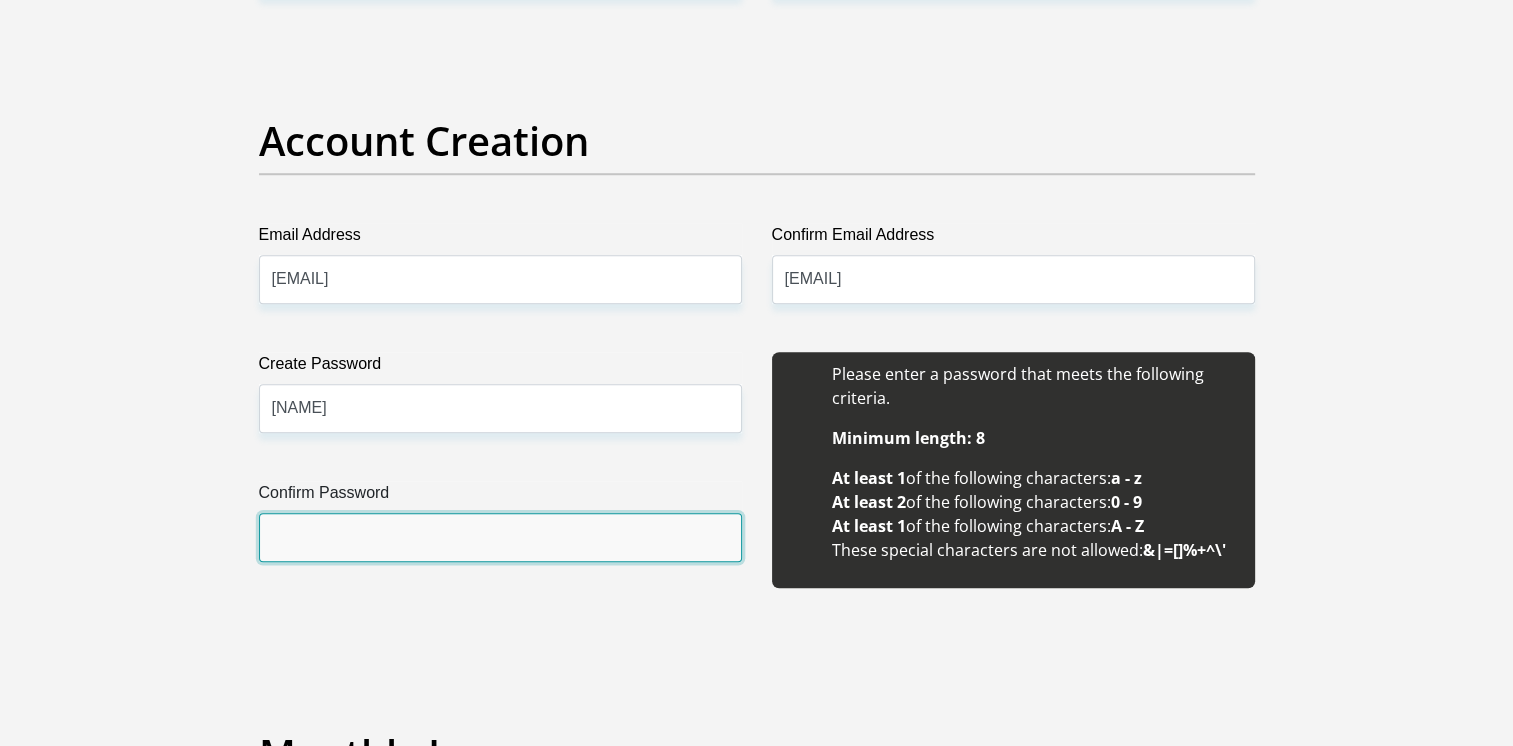 click on "Confirm Password" at bounding box center [500, 537] 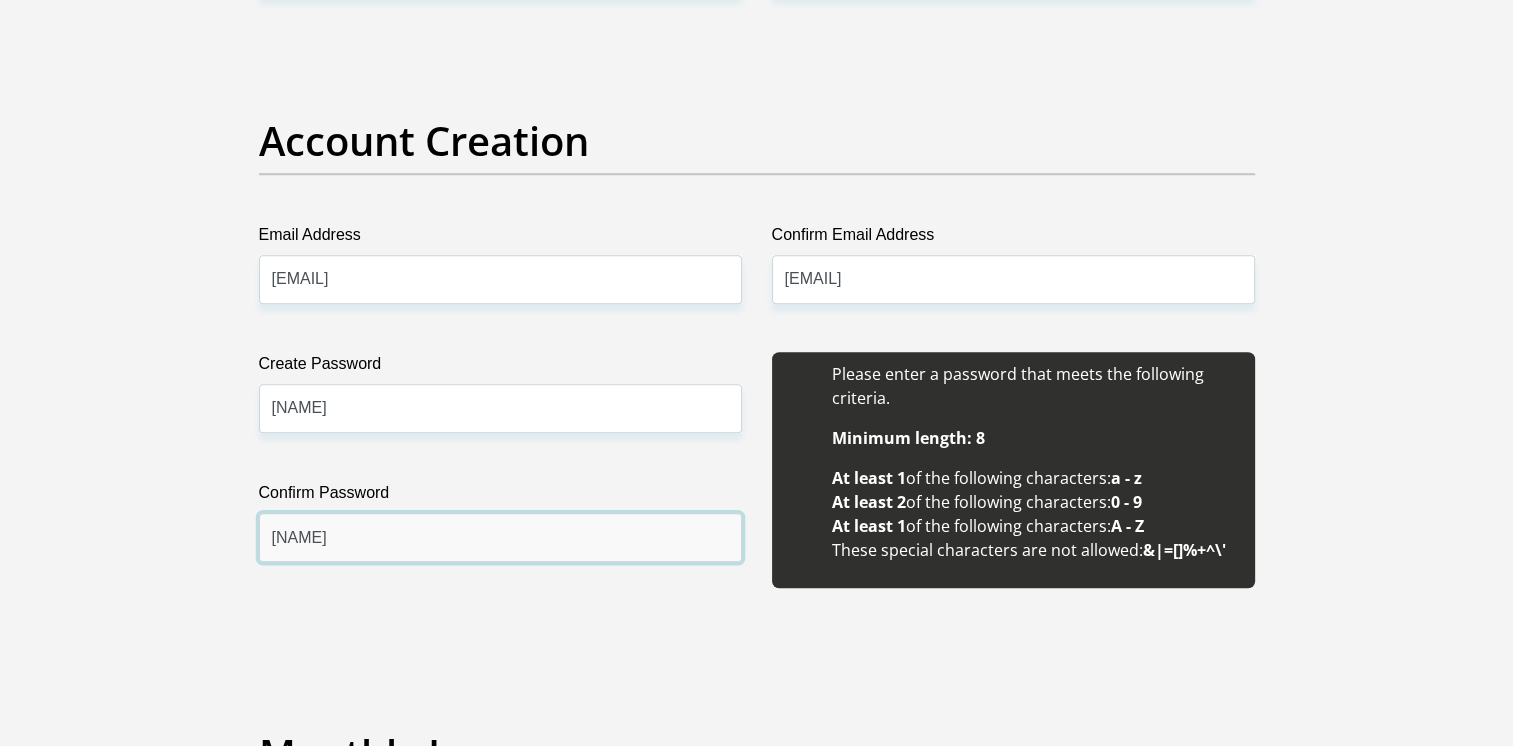 type on "Thamsanqa@77" 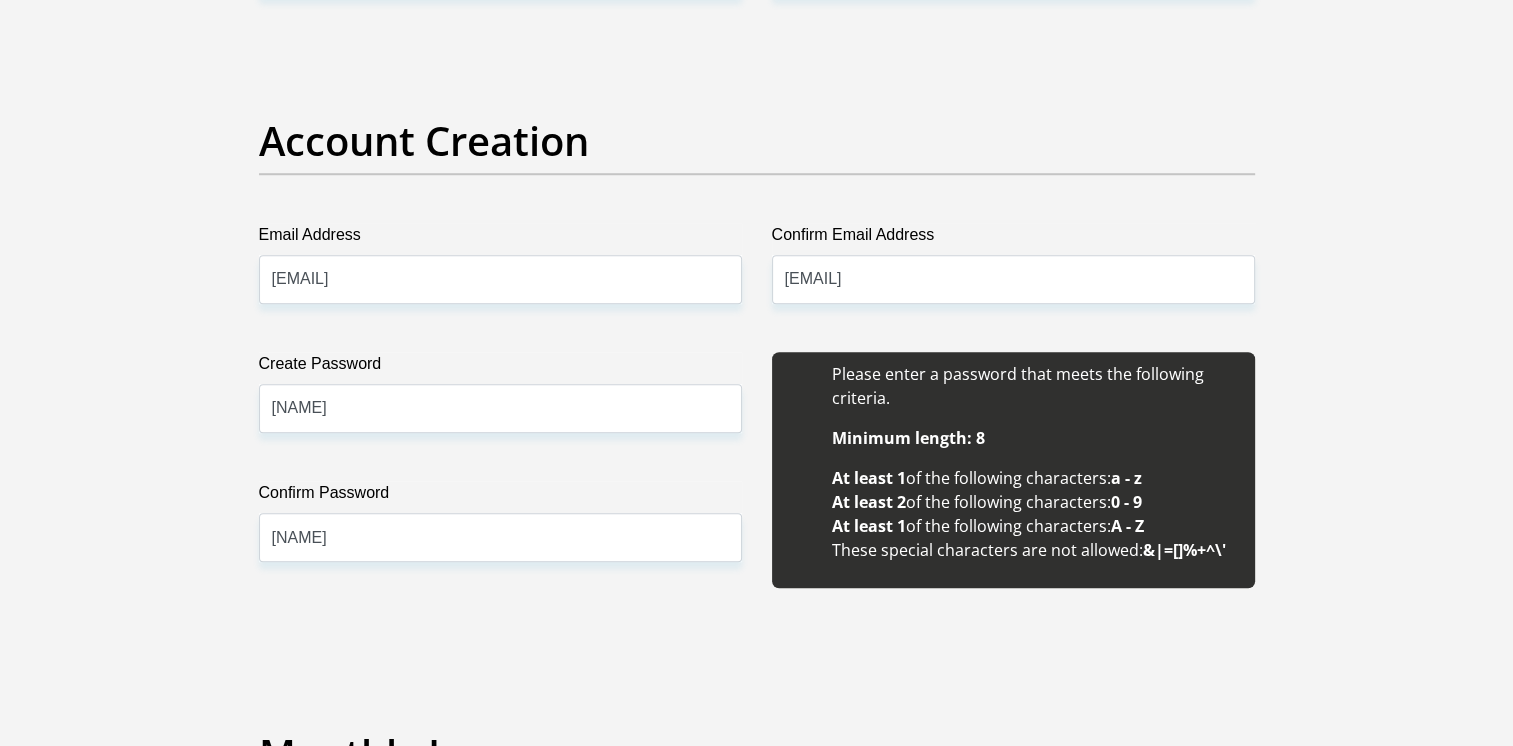 click on "Create Password
Thamsanqa@77
Please input valid password
Confirm Password
Thamsanqa@77" at bounding box center [500, 481] 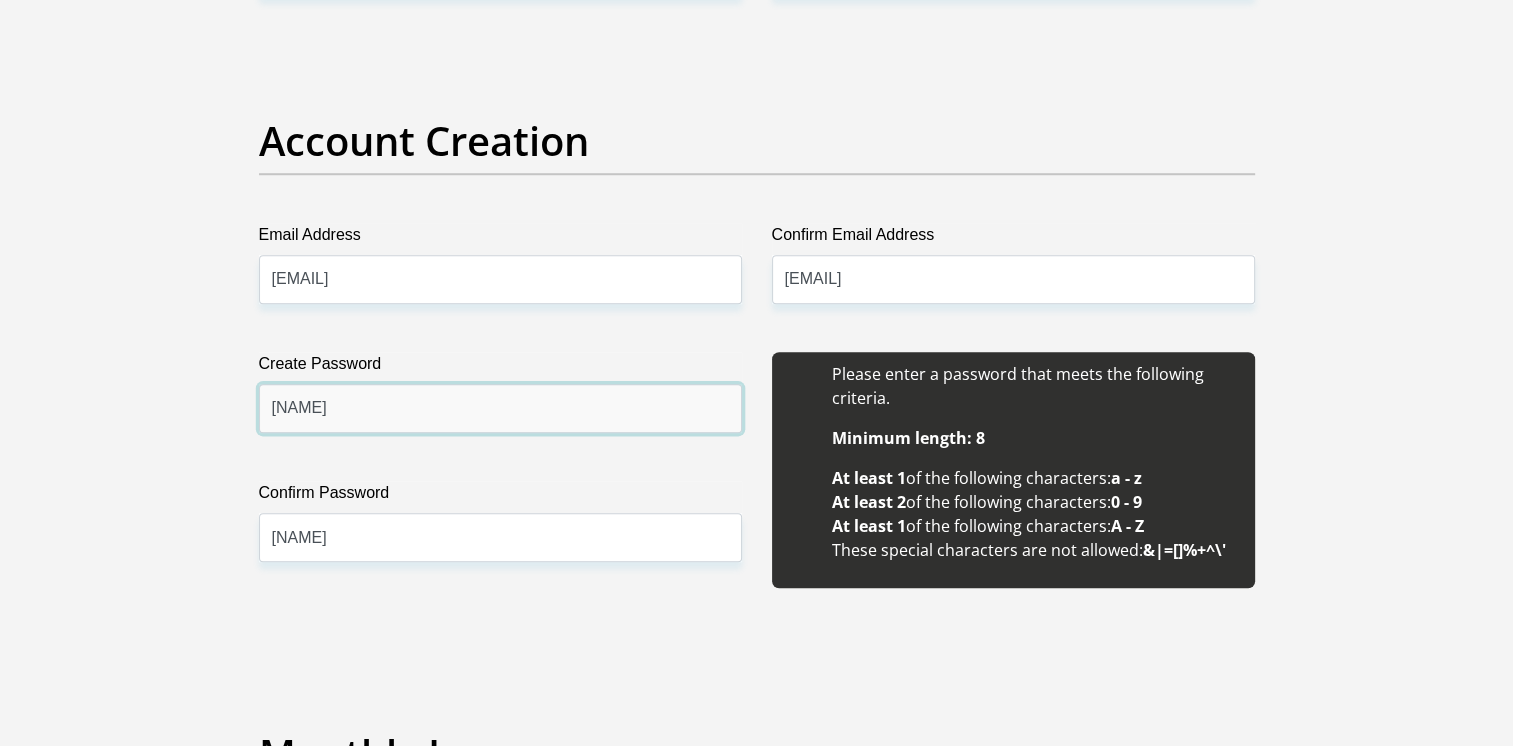 click on "Thamsanqa@77" at bounding box center [500, 408] 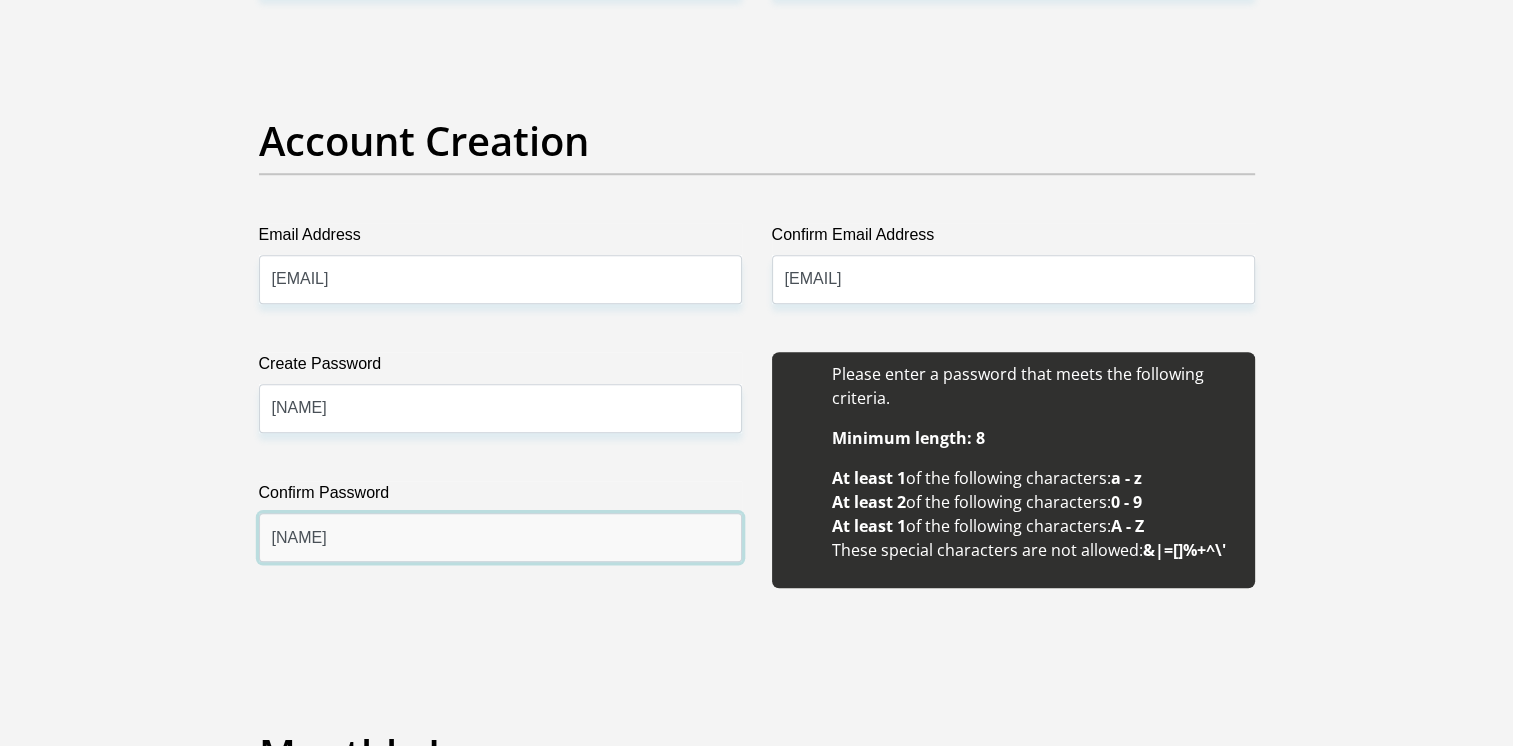 click on "Thamsanqa@77" at bounding box center [500, 537] 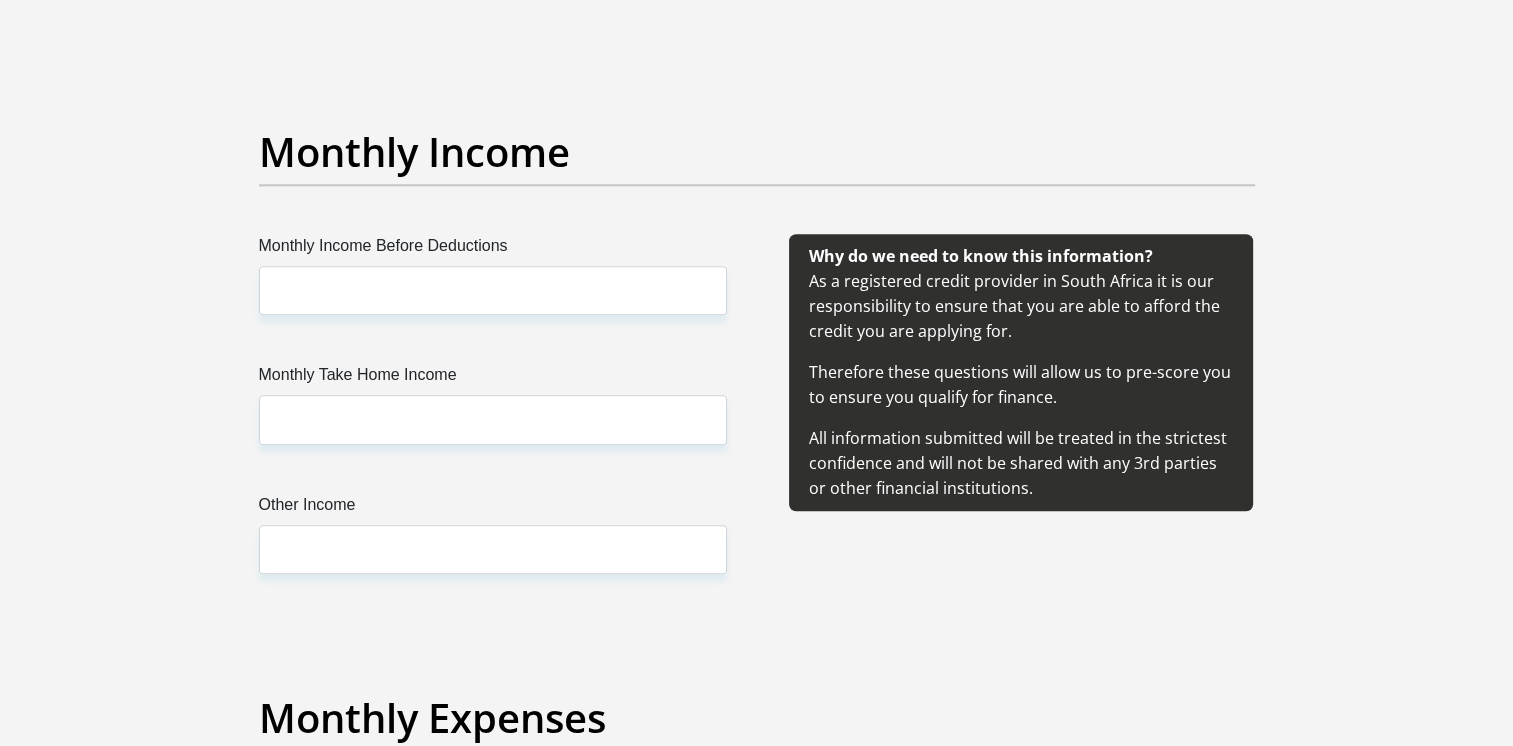 scroll, scrollTop: 2278, scrollLeft: 0, axis: vertical 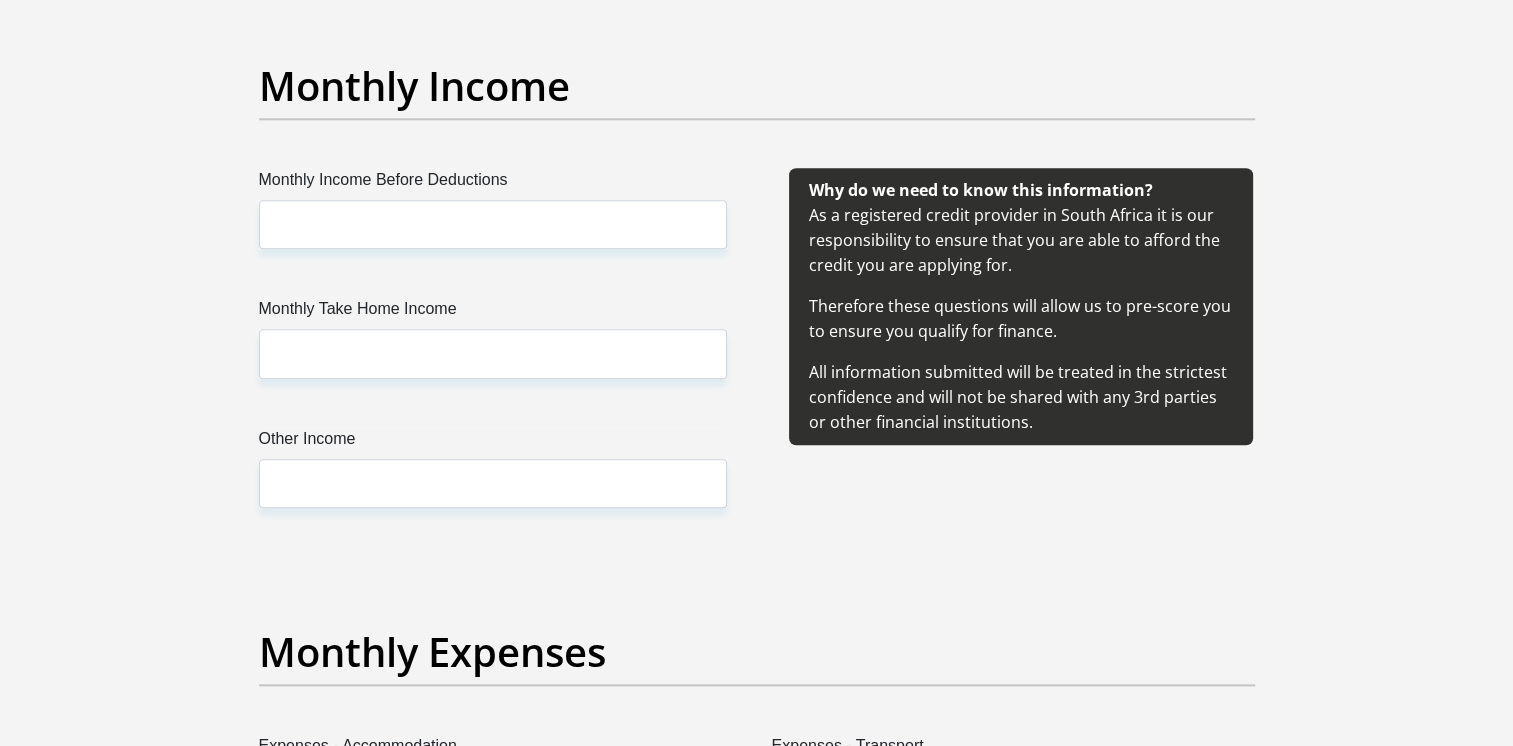 type on "Thamsanqa$77" 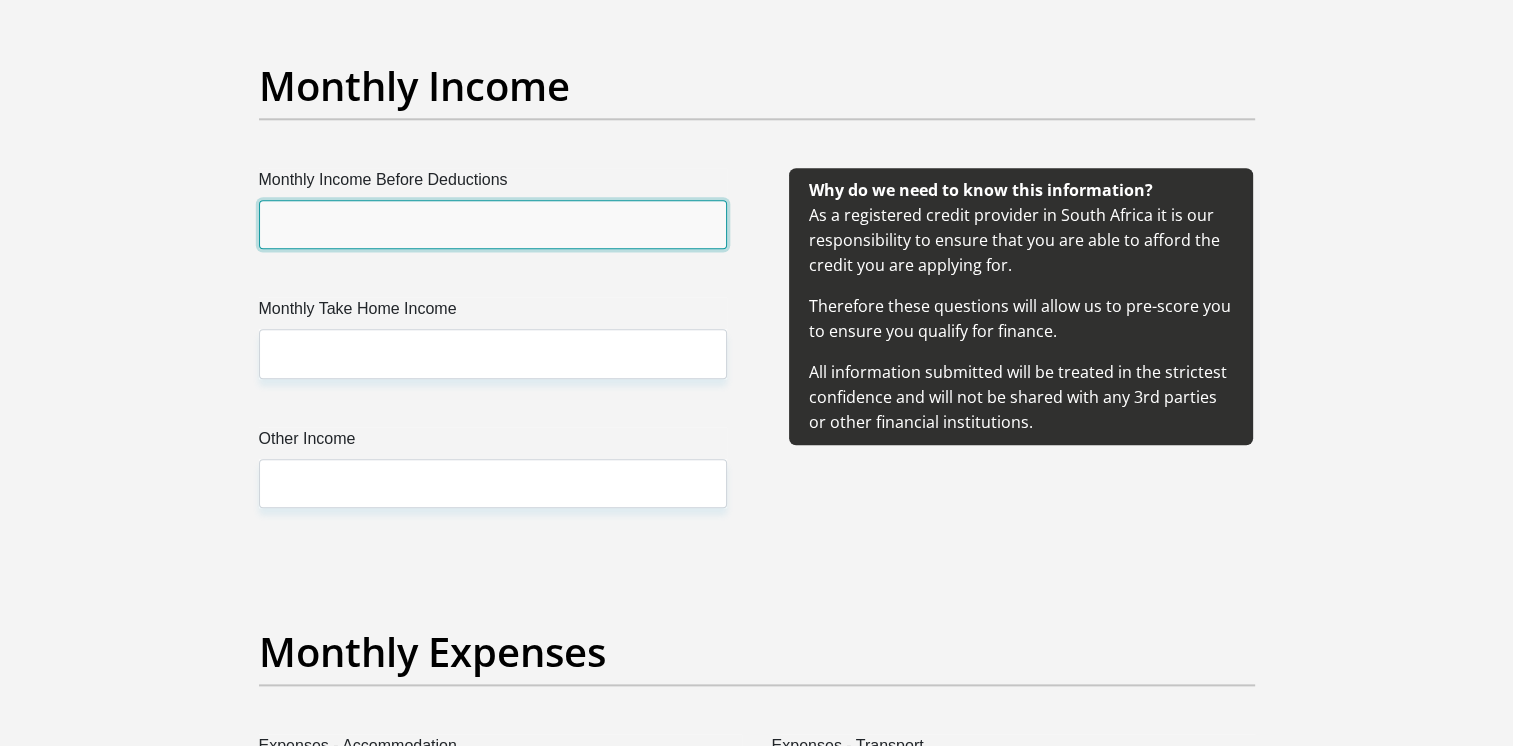 click on "Monthly Income Before Deductions" at bounding box center [493, 224] 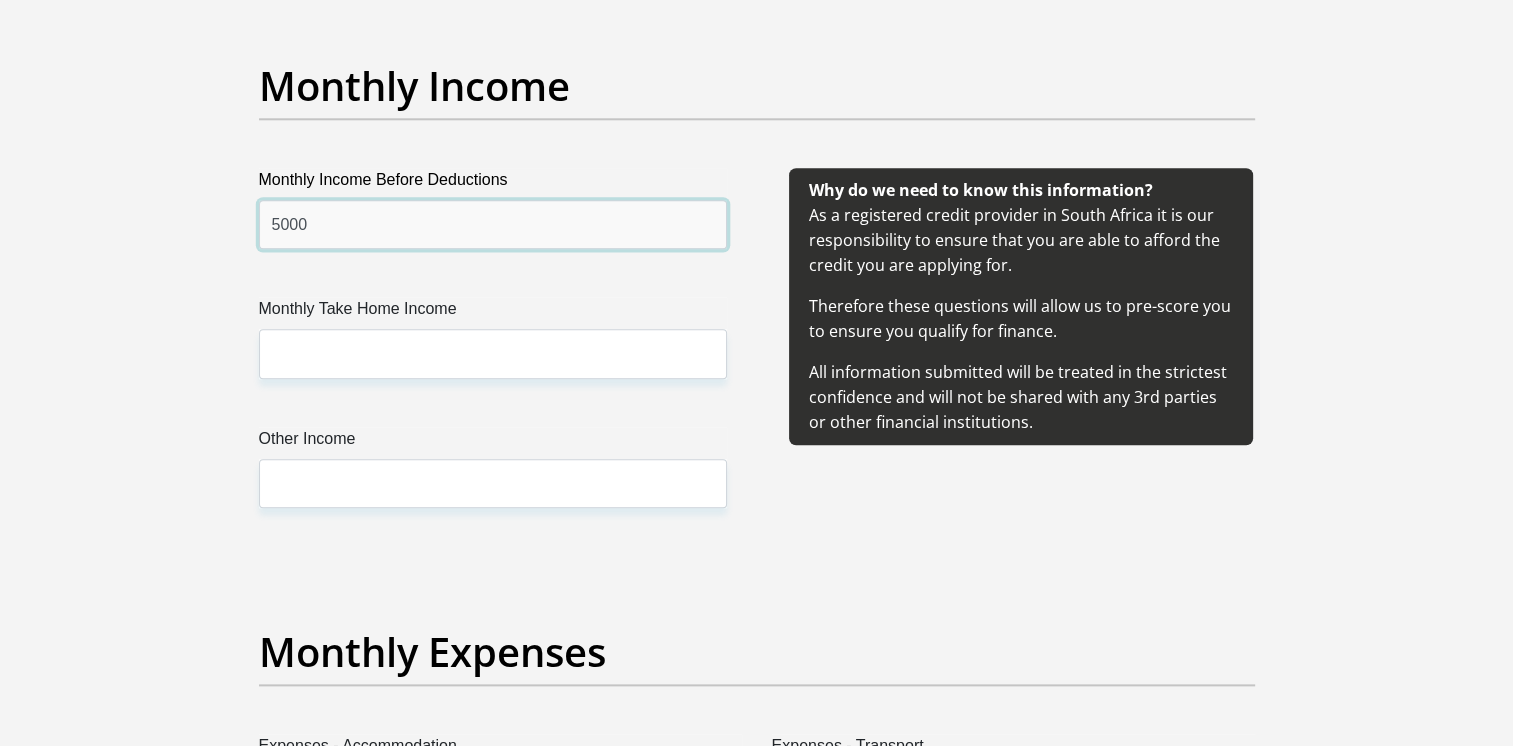 type on "5000" 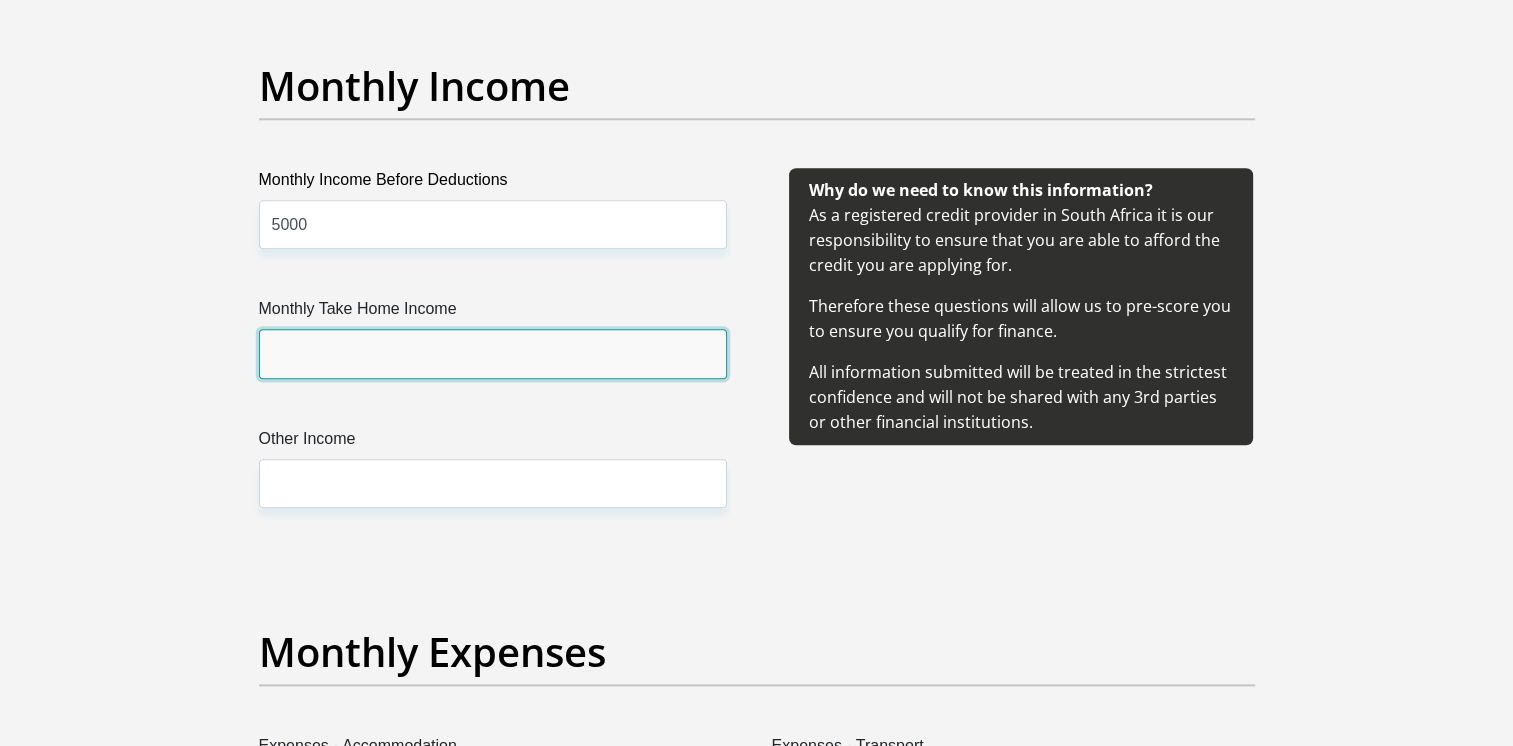 click on "Monthly Take Home Income" at bounding box center [493, 353] 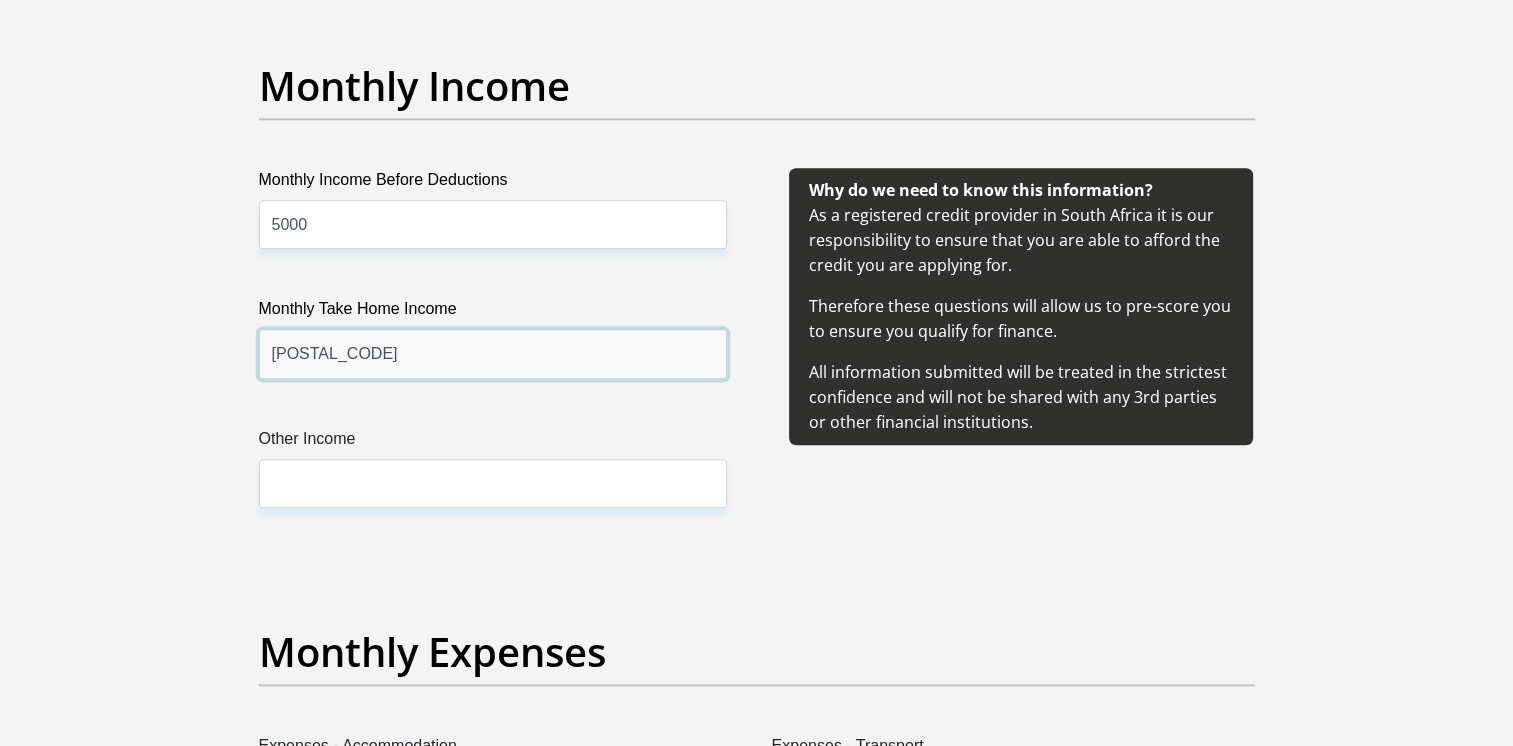 type on "4600" 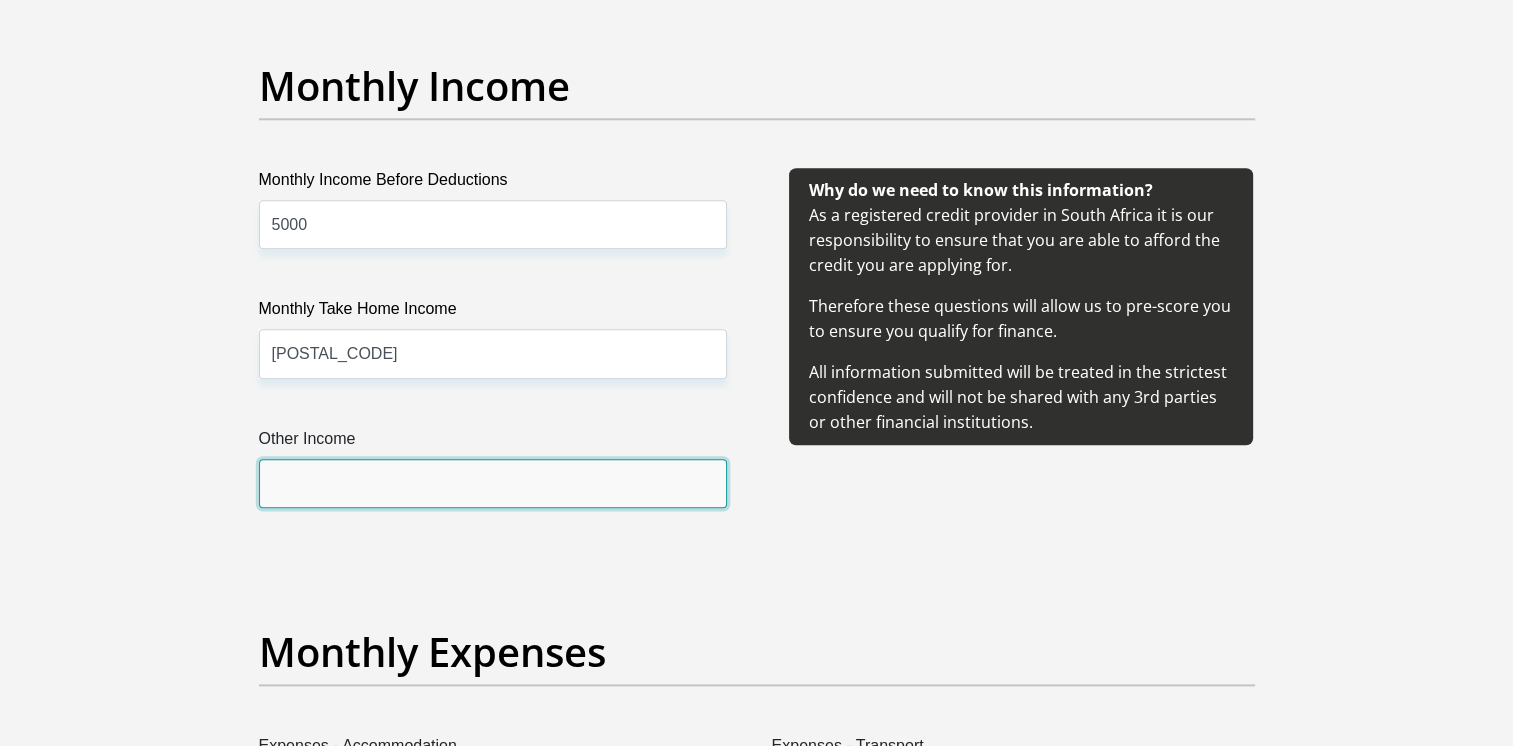 click on "Other Income" at bounding box center [493, 483] 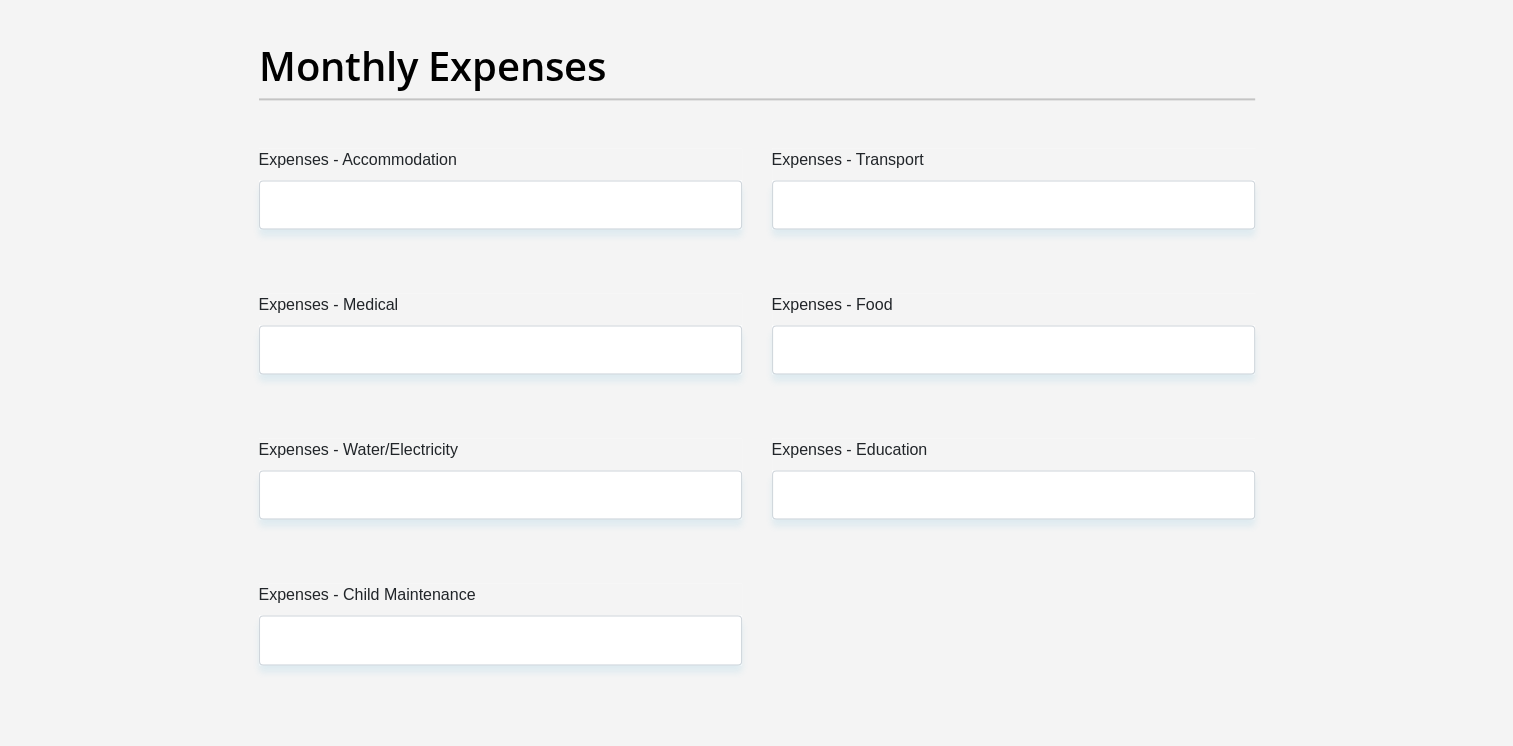 scroll, scrollTop: 2815, scrollLeft: 0, axis: vertical 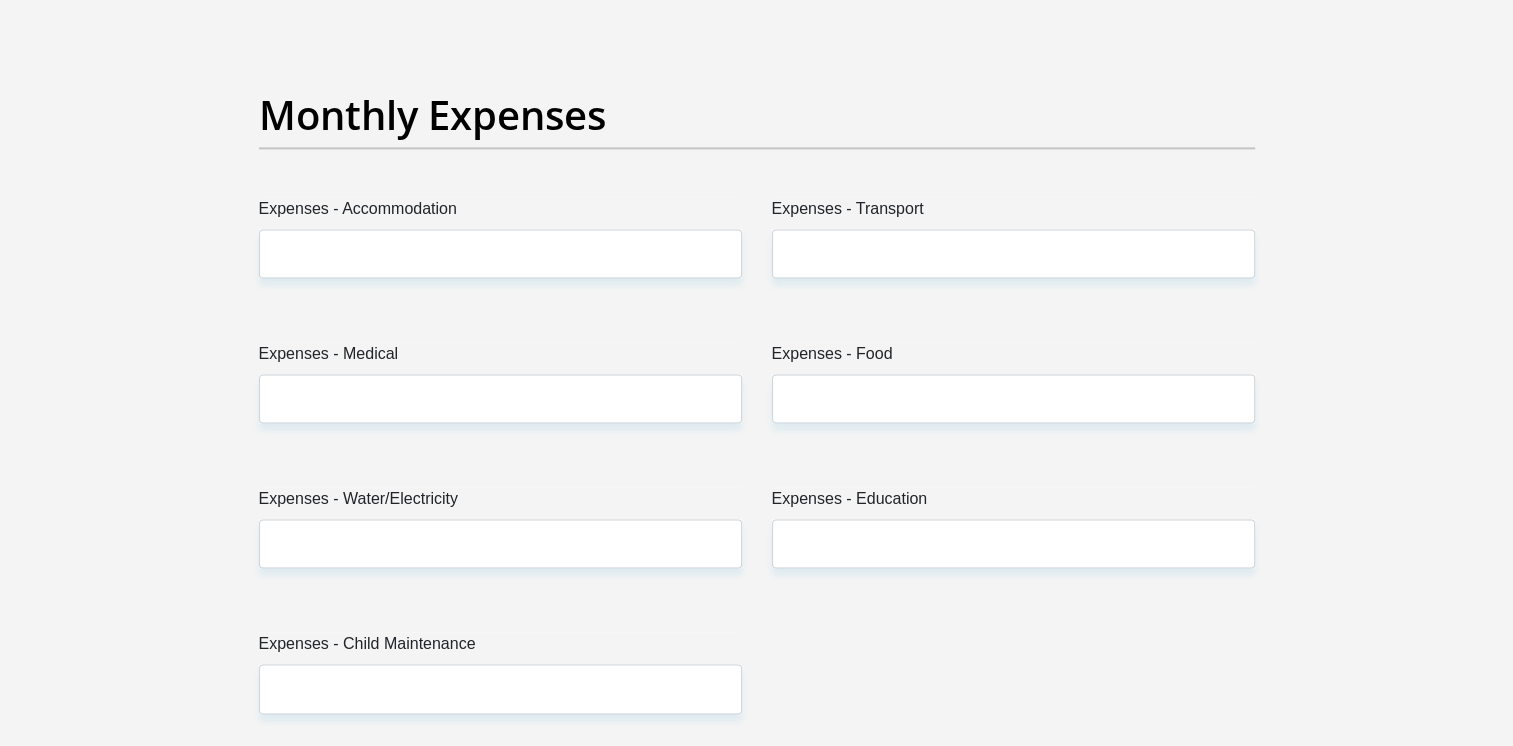 type on "1000" 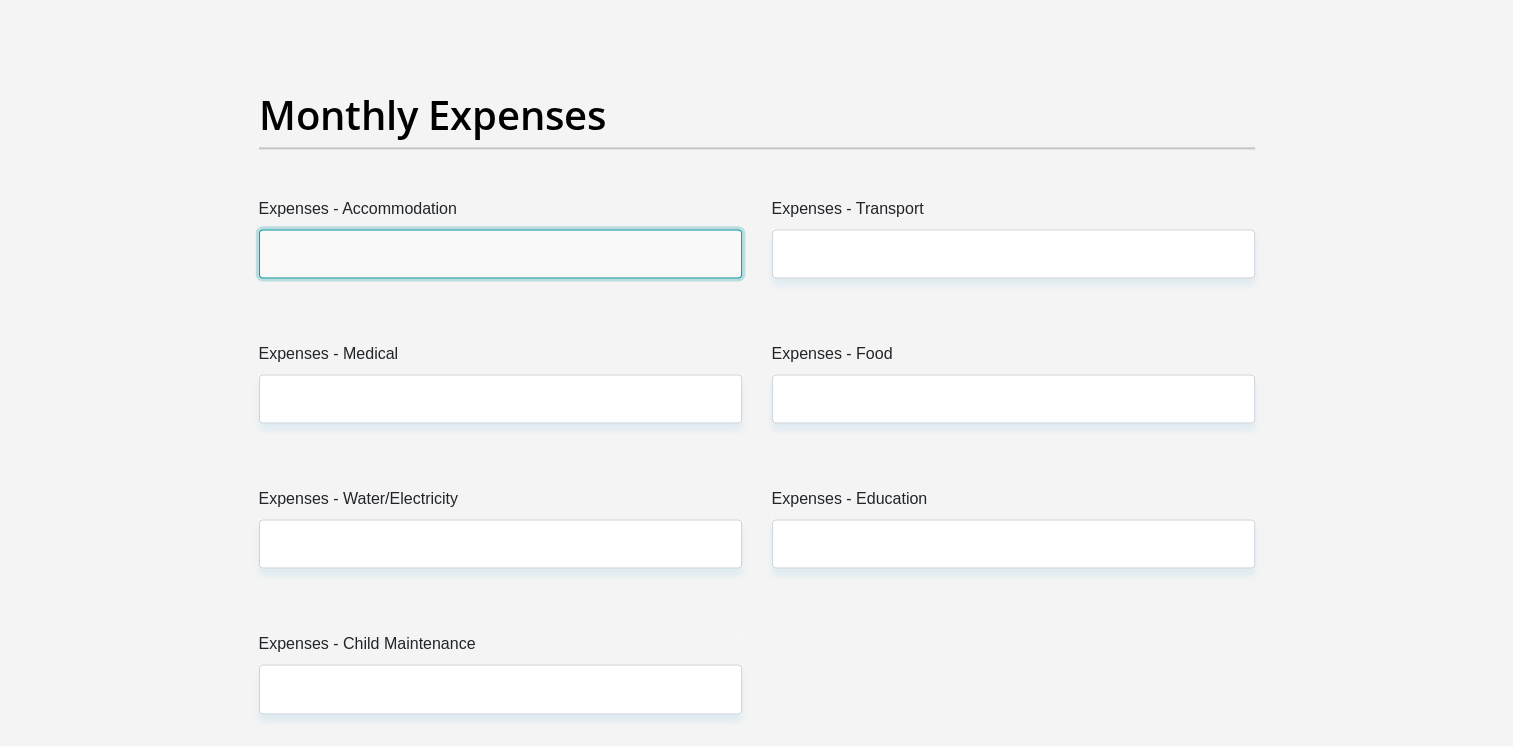 click on "Expenses - Accommodation" at bounding box center [500, 253] 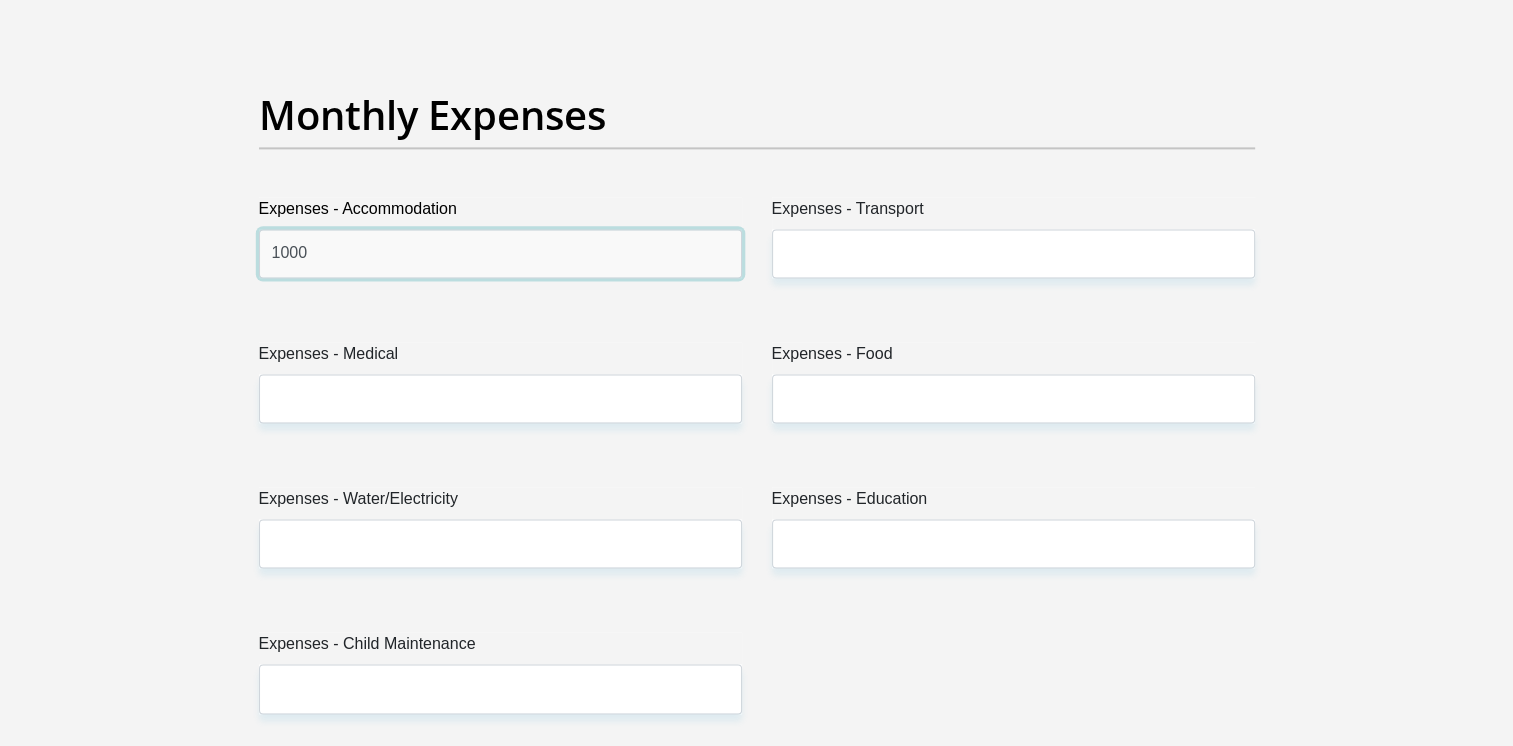 type on "1000" 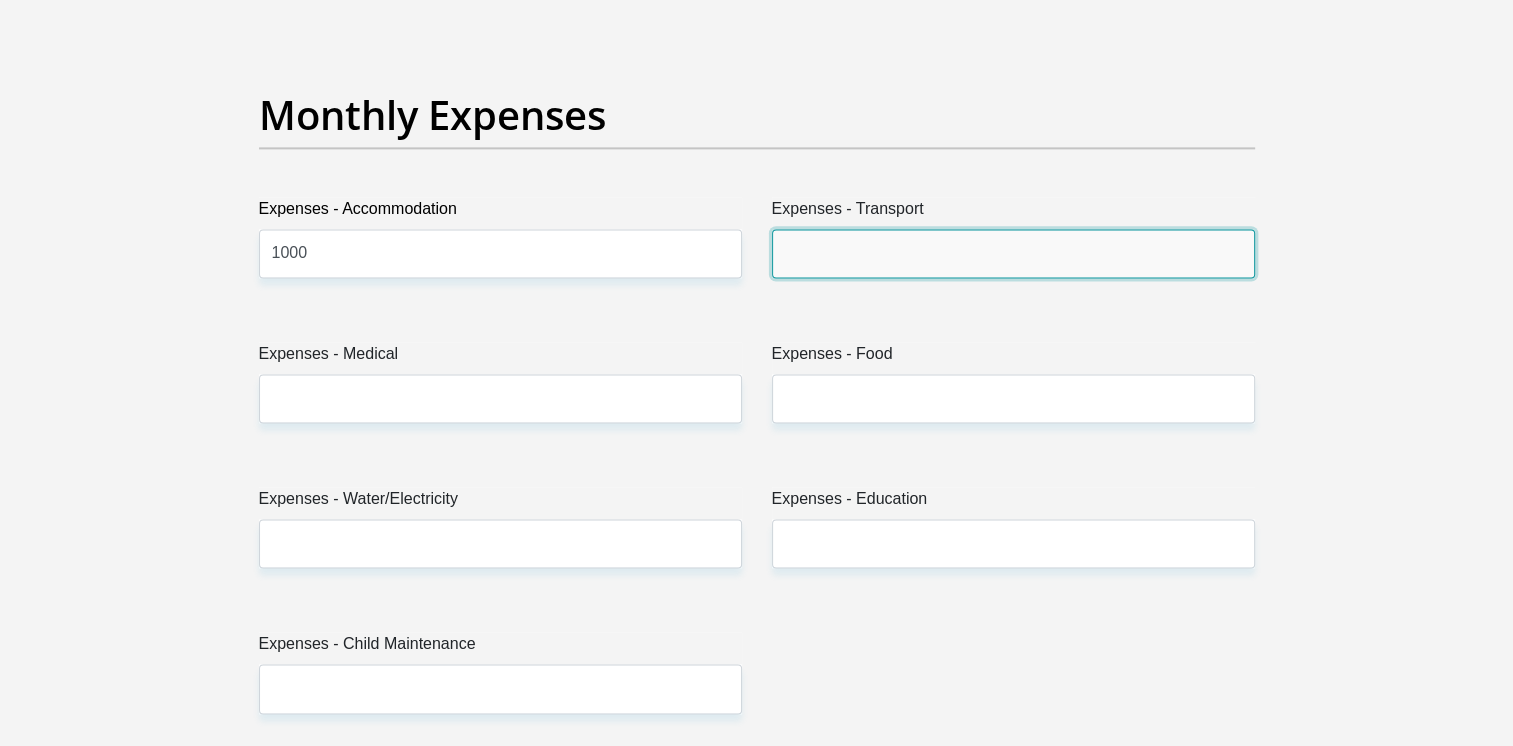 click on "Expenses - Transport" at bounding box center (1013, 253) 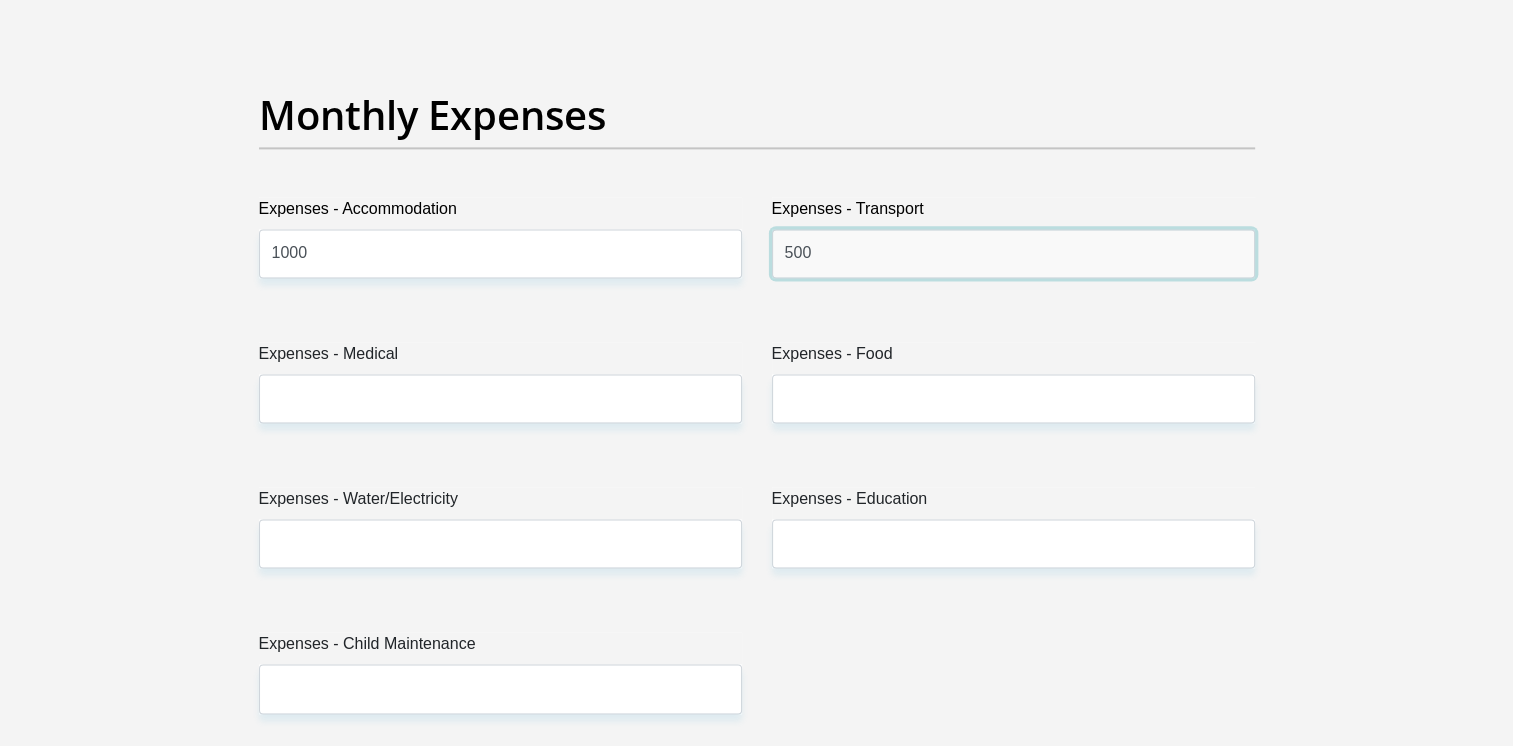 type on "500" 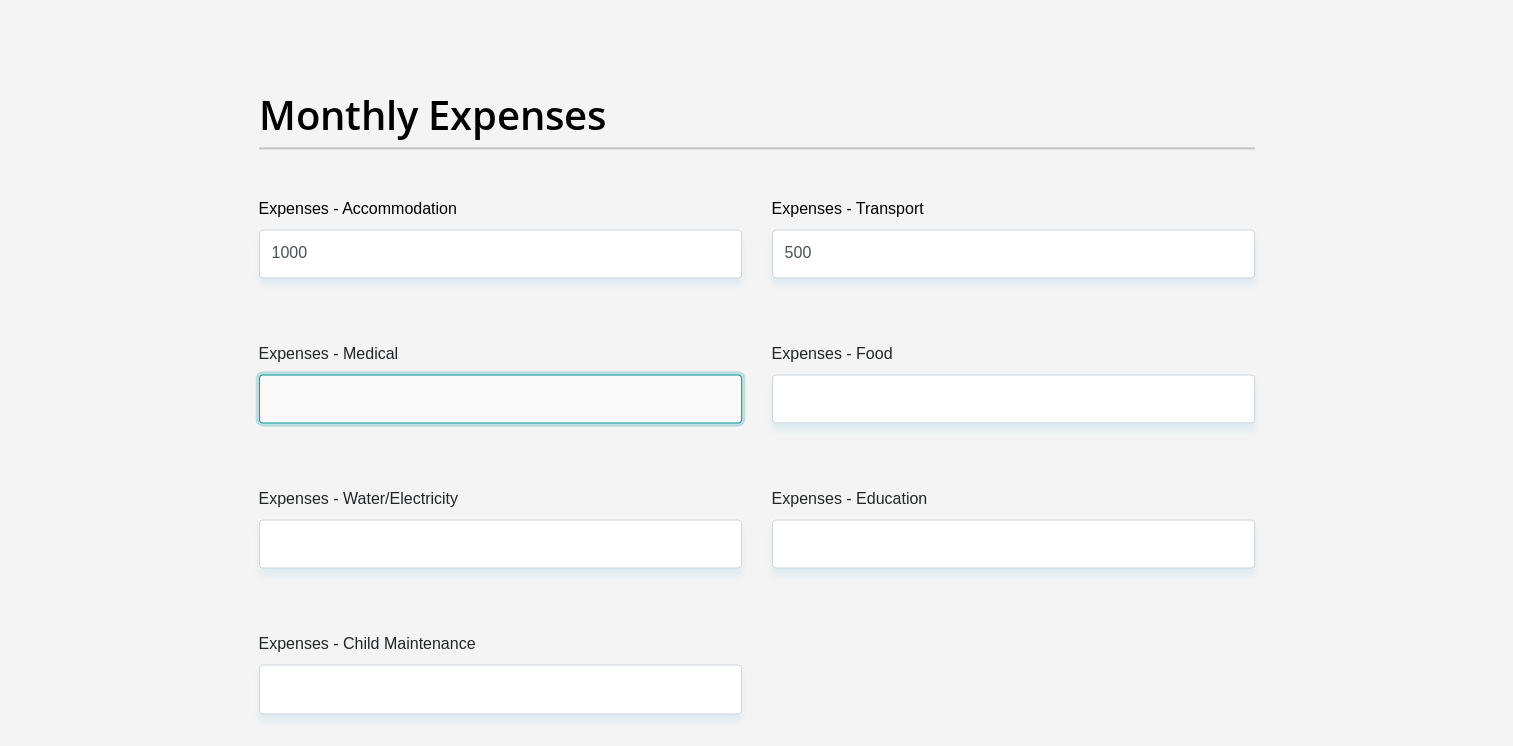 click on "Expenses - Medical" at bounding box center [500, 398] 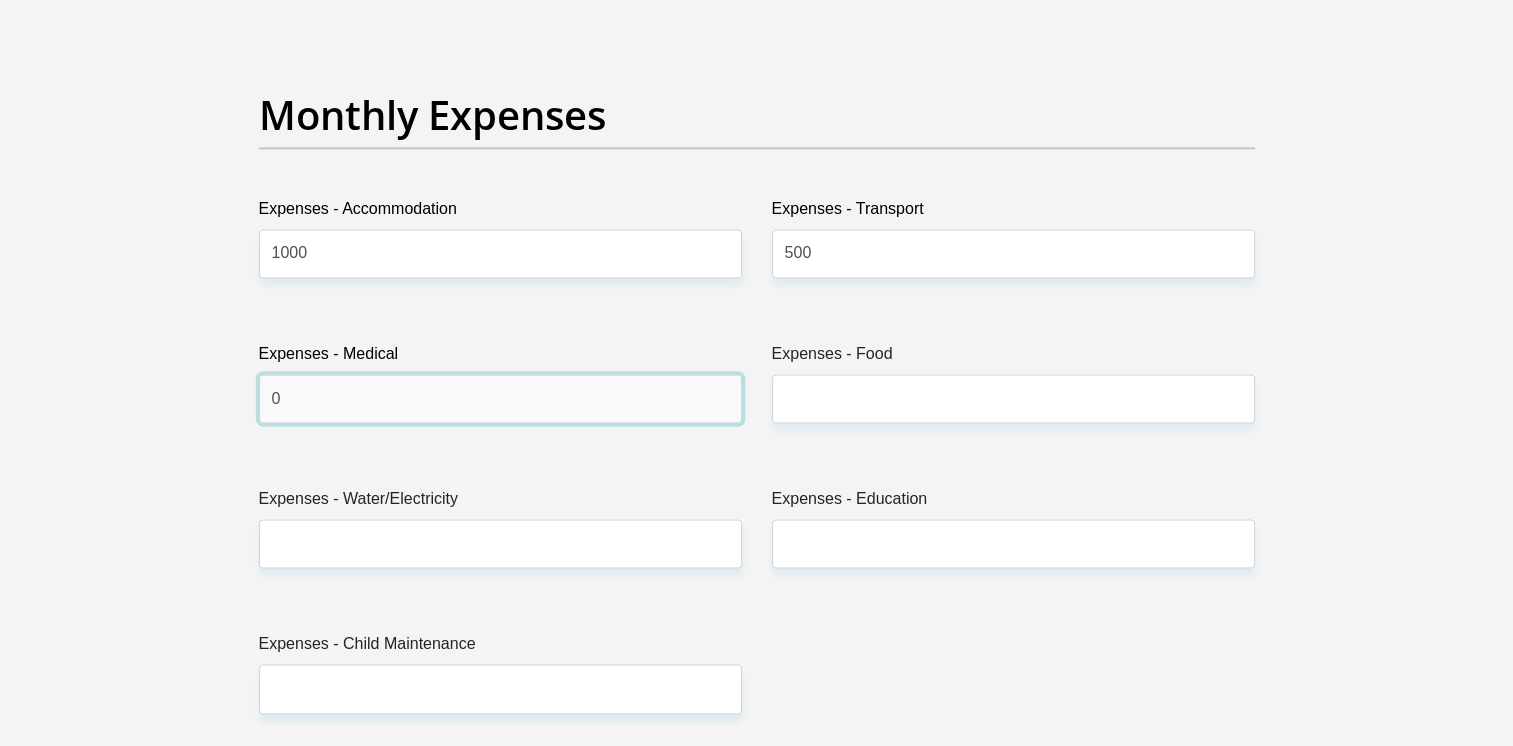 type on "0" 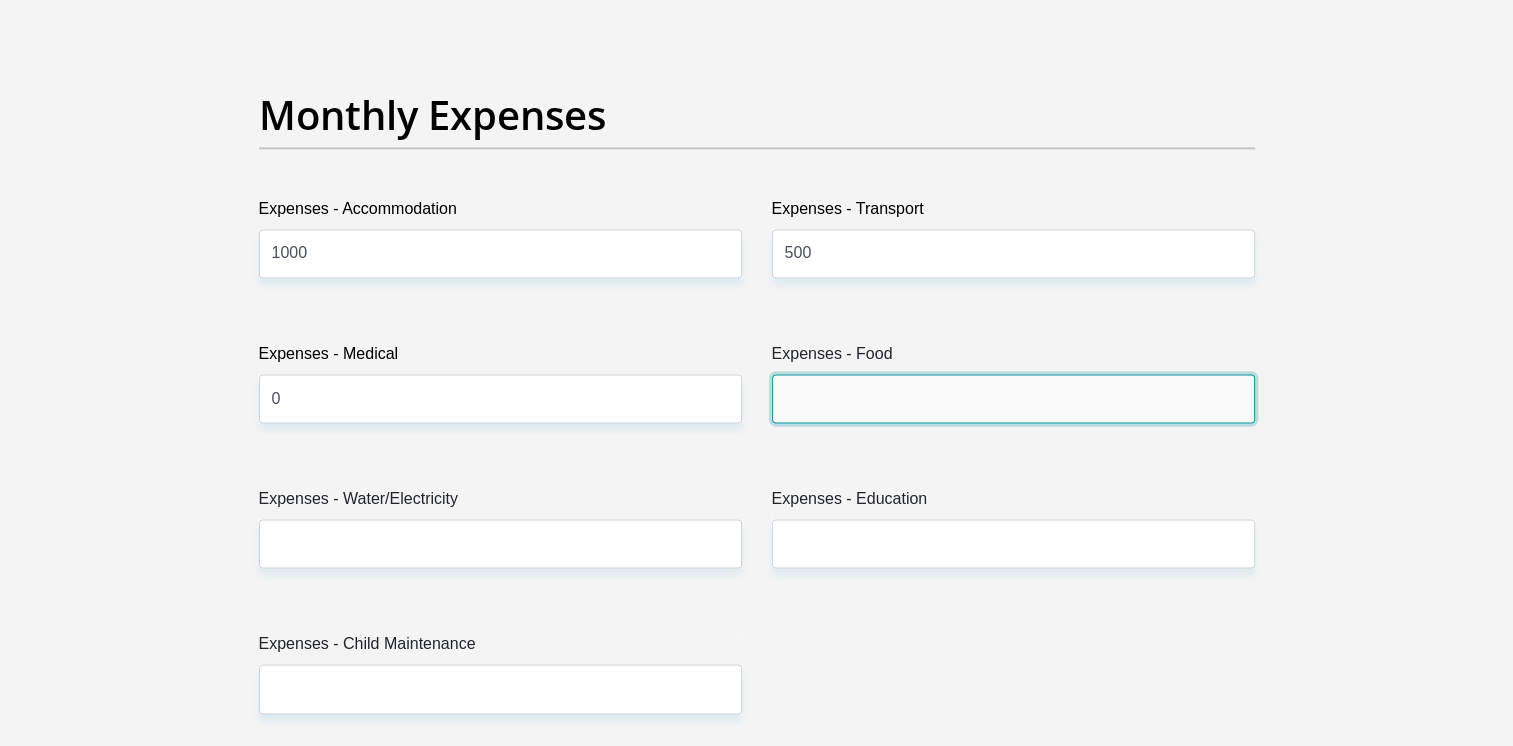 click on "Expenses - Food" at bounding box center [1013, 398] 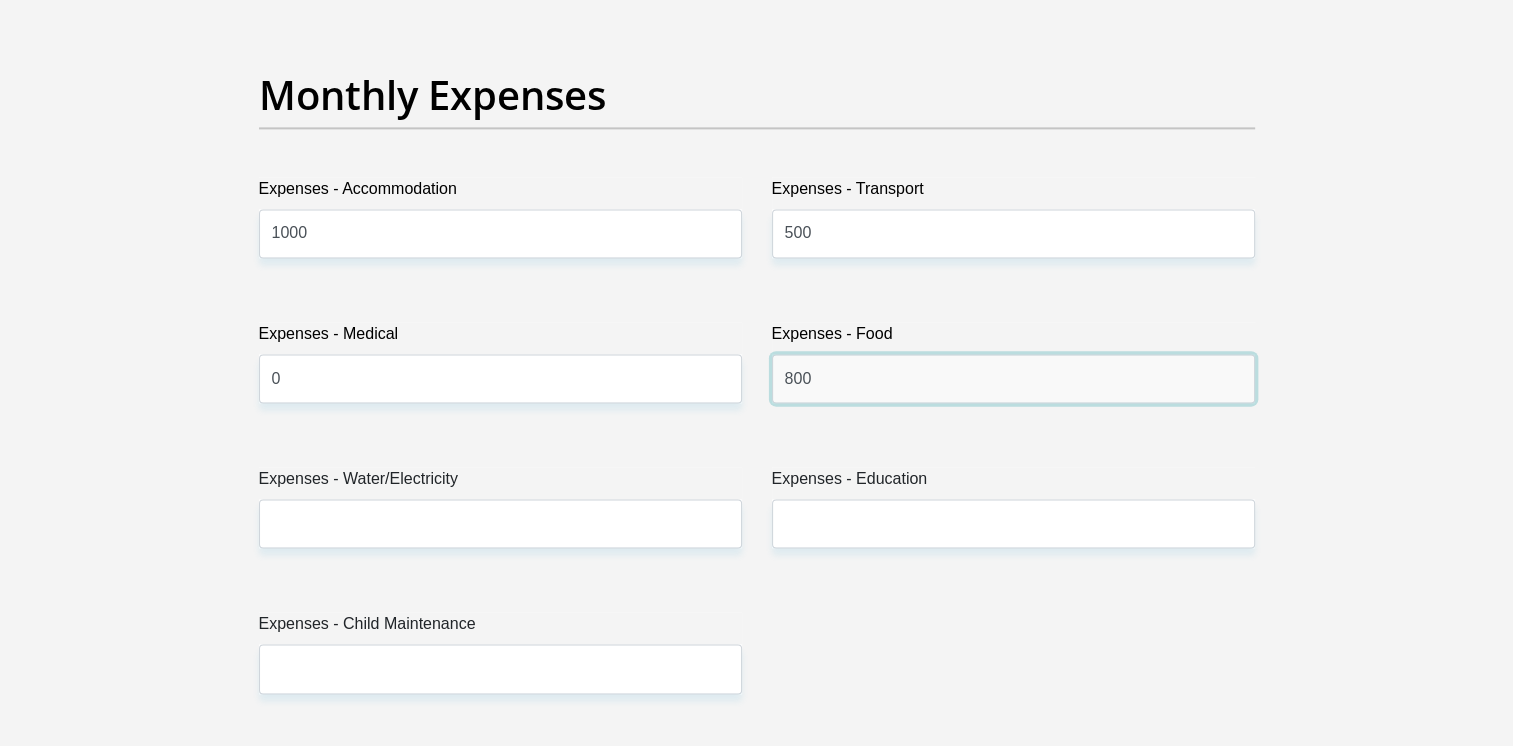 scroll, scrollTop: 2852, scrollLeft: 0, axis: vertical 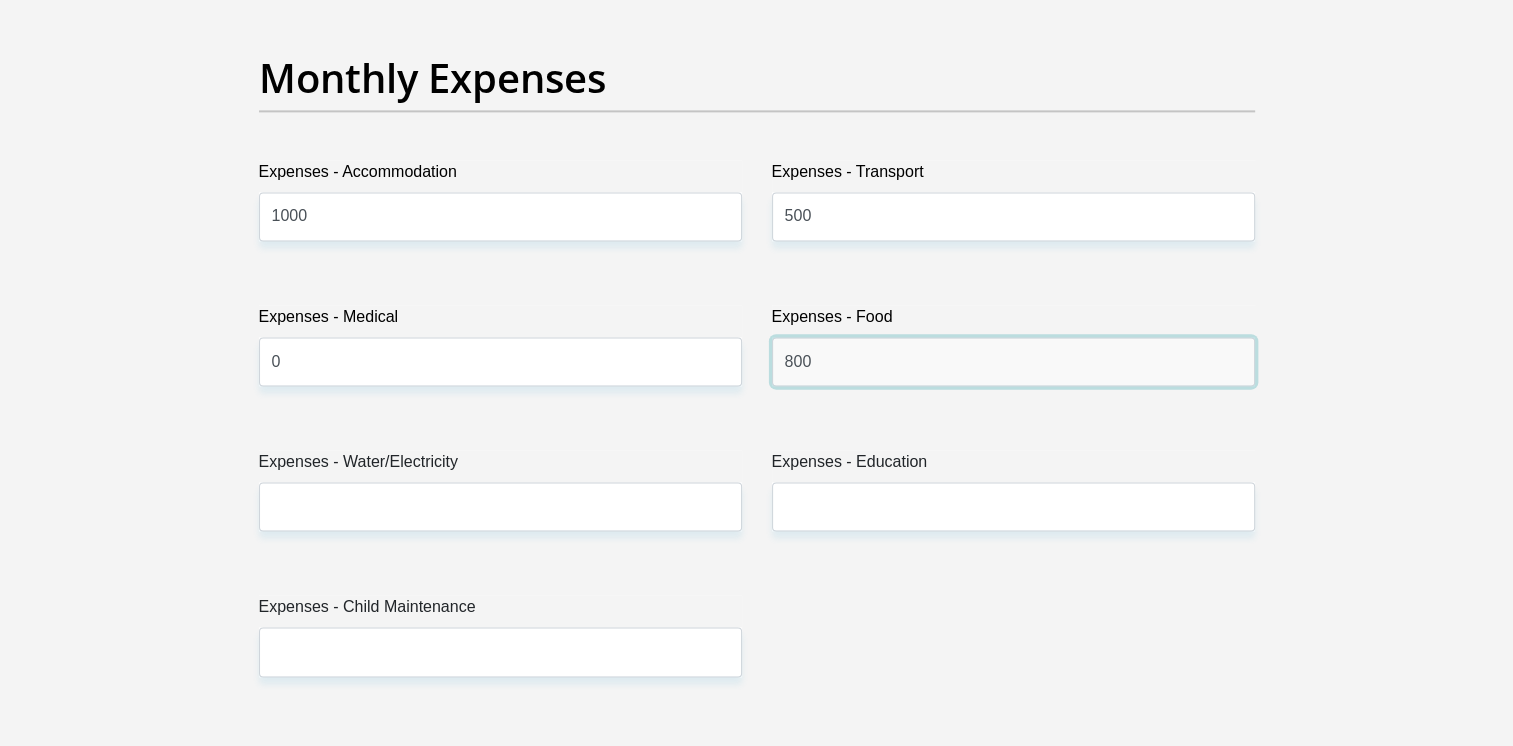 type on "800" 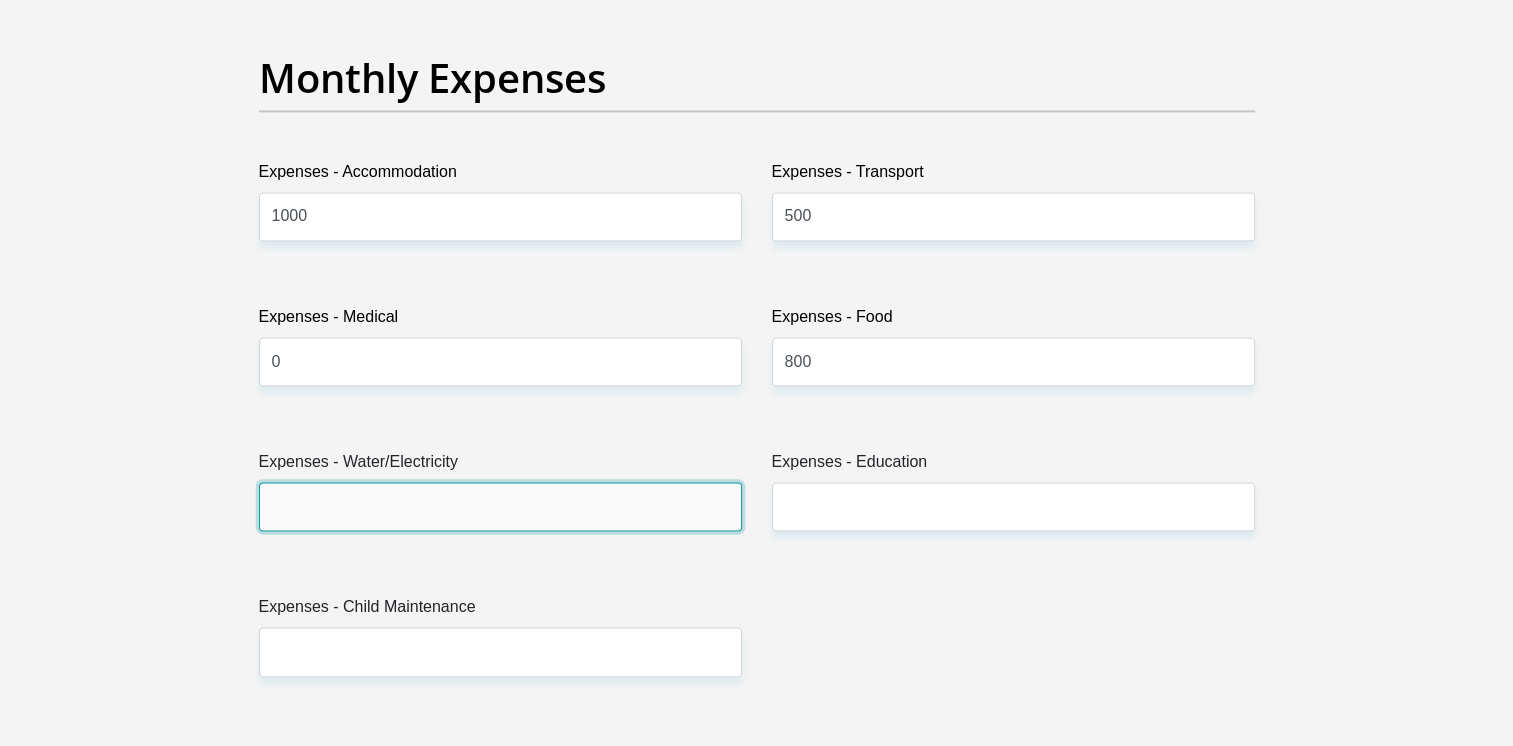 click on "Expenses - Water/Electricity" at bounding box center [500, 506] 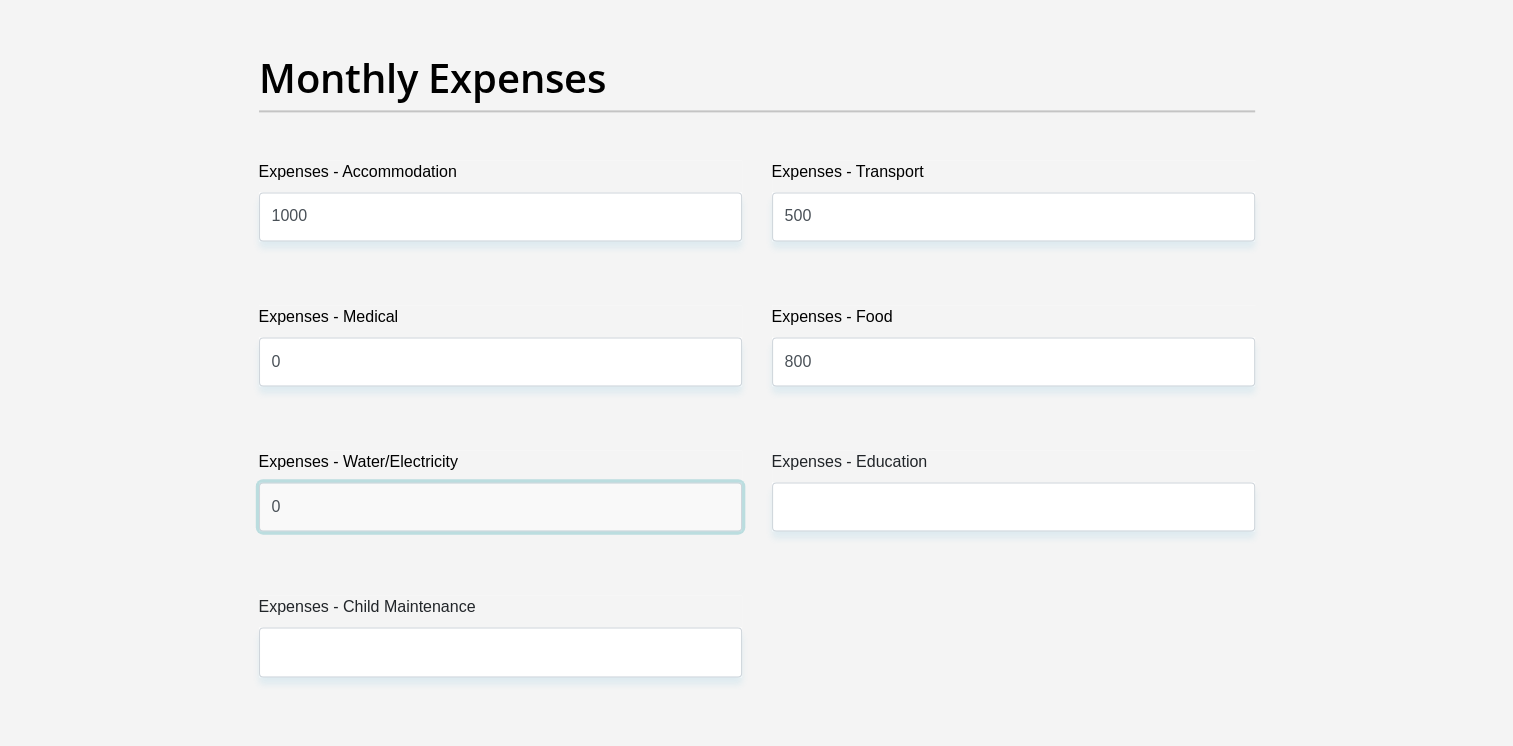 type on "0" 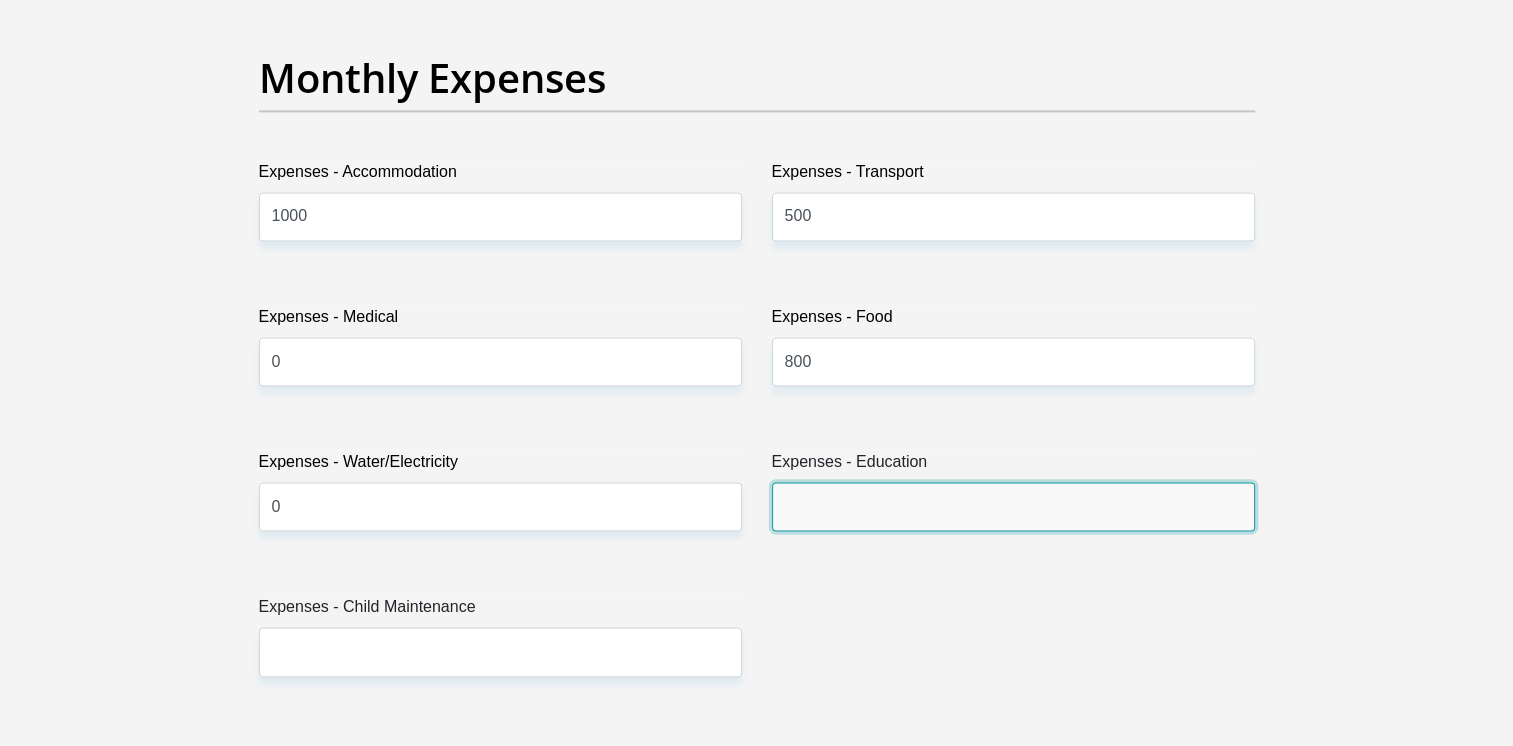 click on "Expenses - Education" at bounding box center (1013, 506) 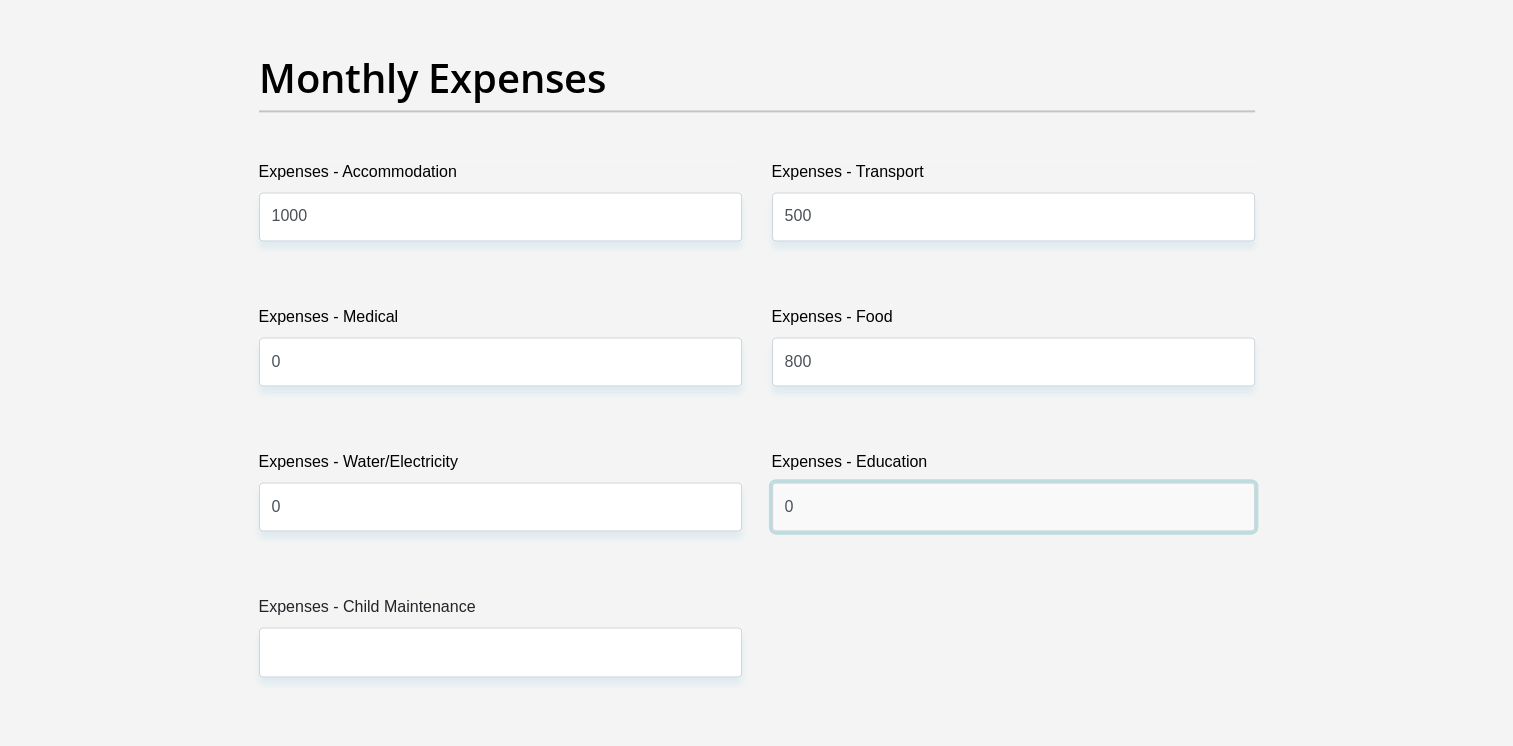 type on "0" 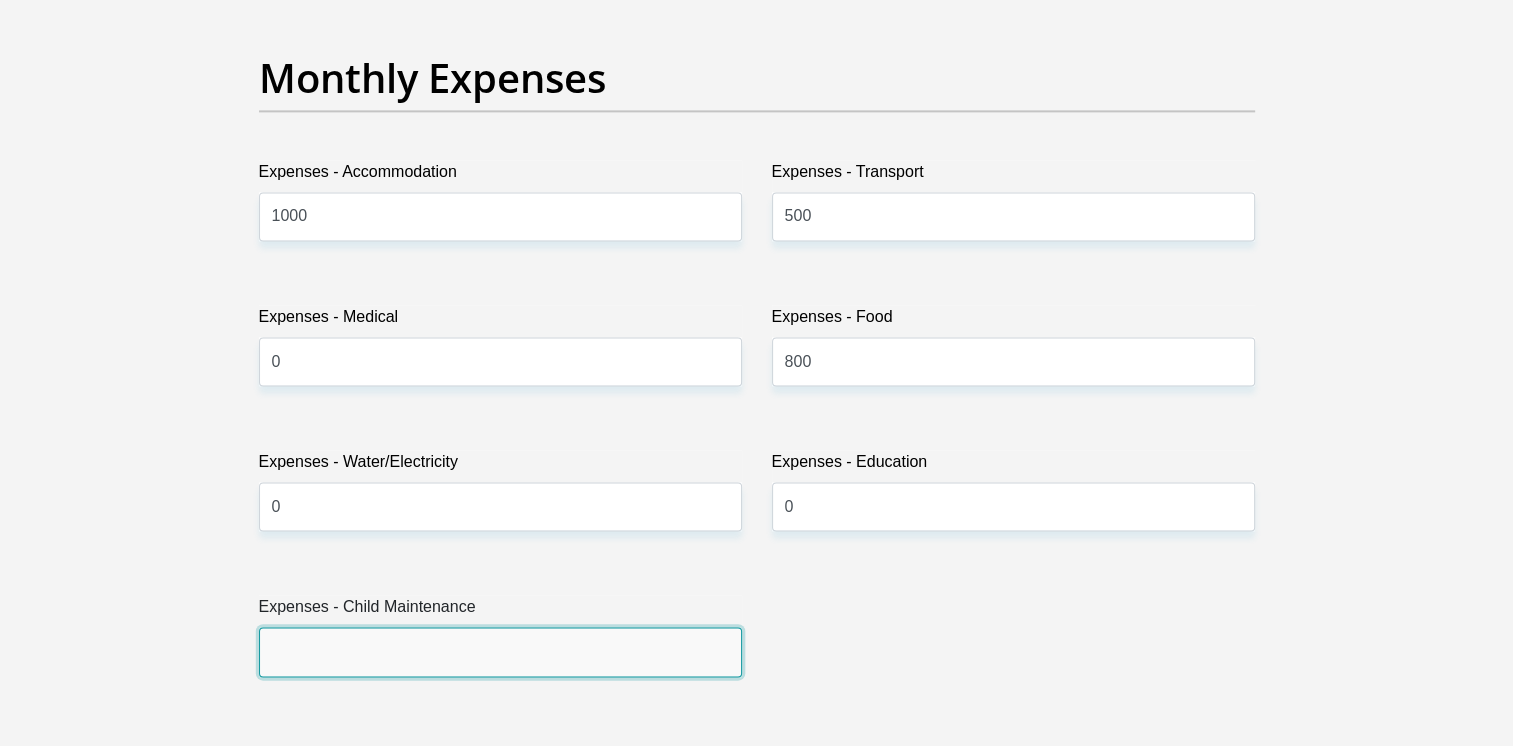 click on "Expenses - Child Maintenance" at bounding box center (500, 651) 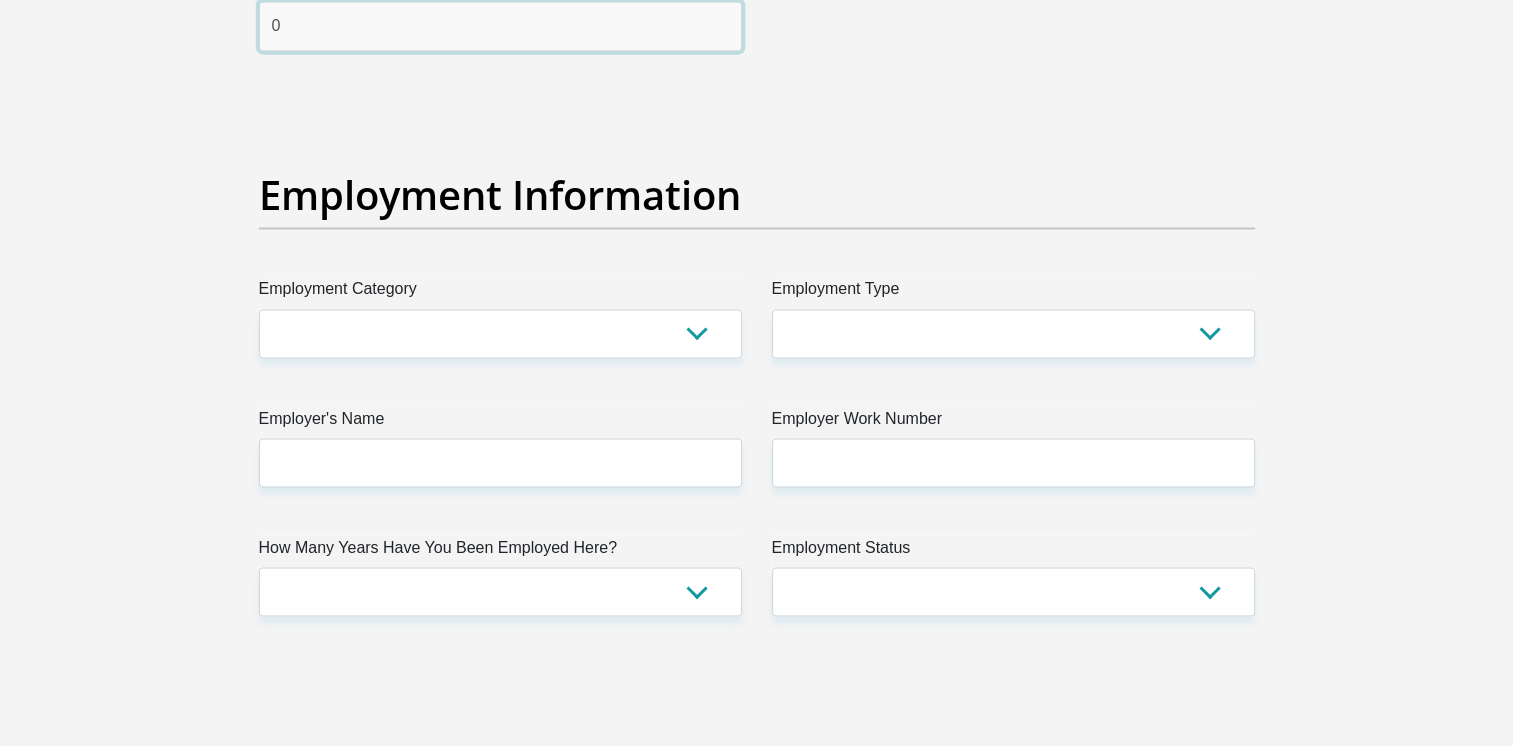 scroll, scrollTop: 3495, scrollLeft: 0, axis: vertical 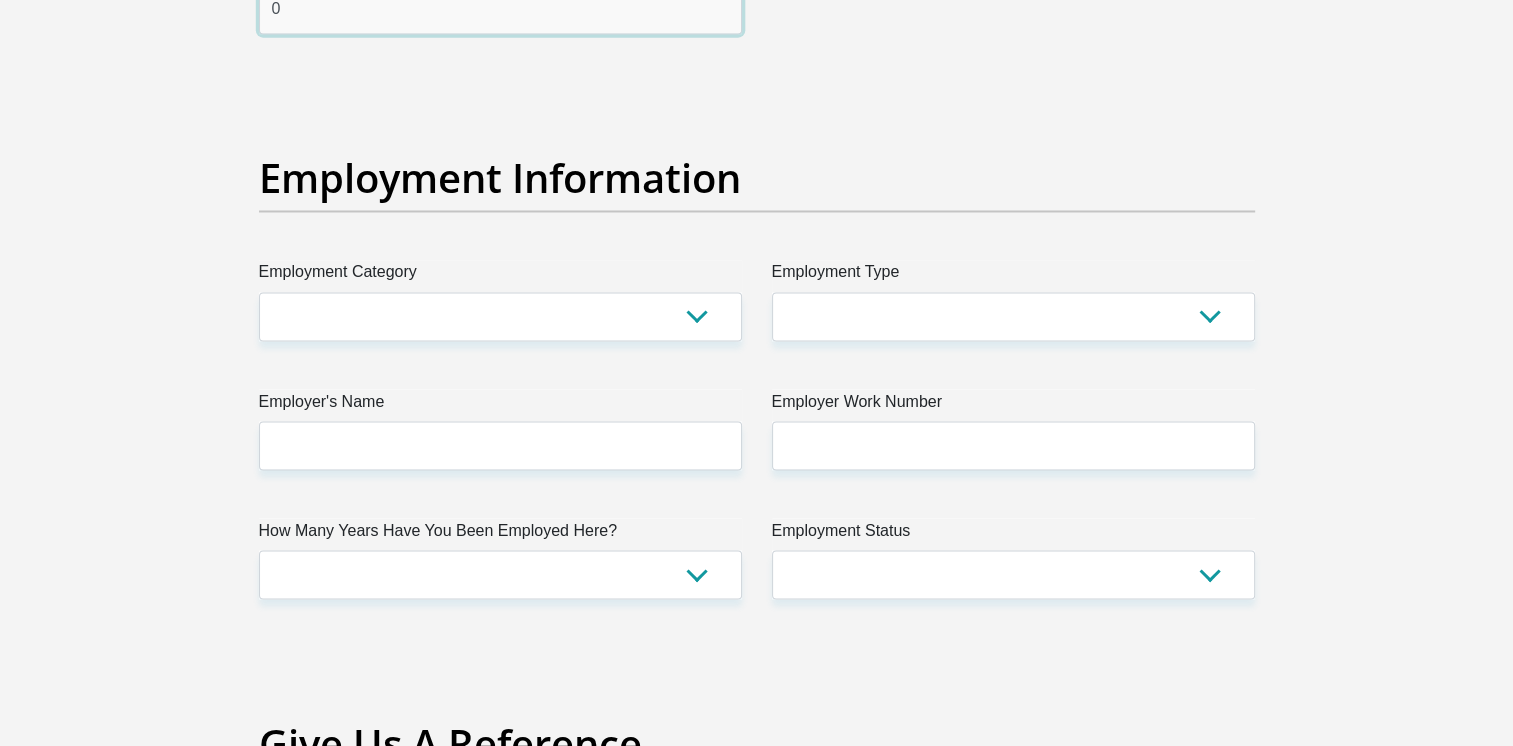 type on "0" 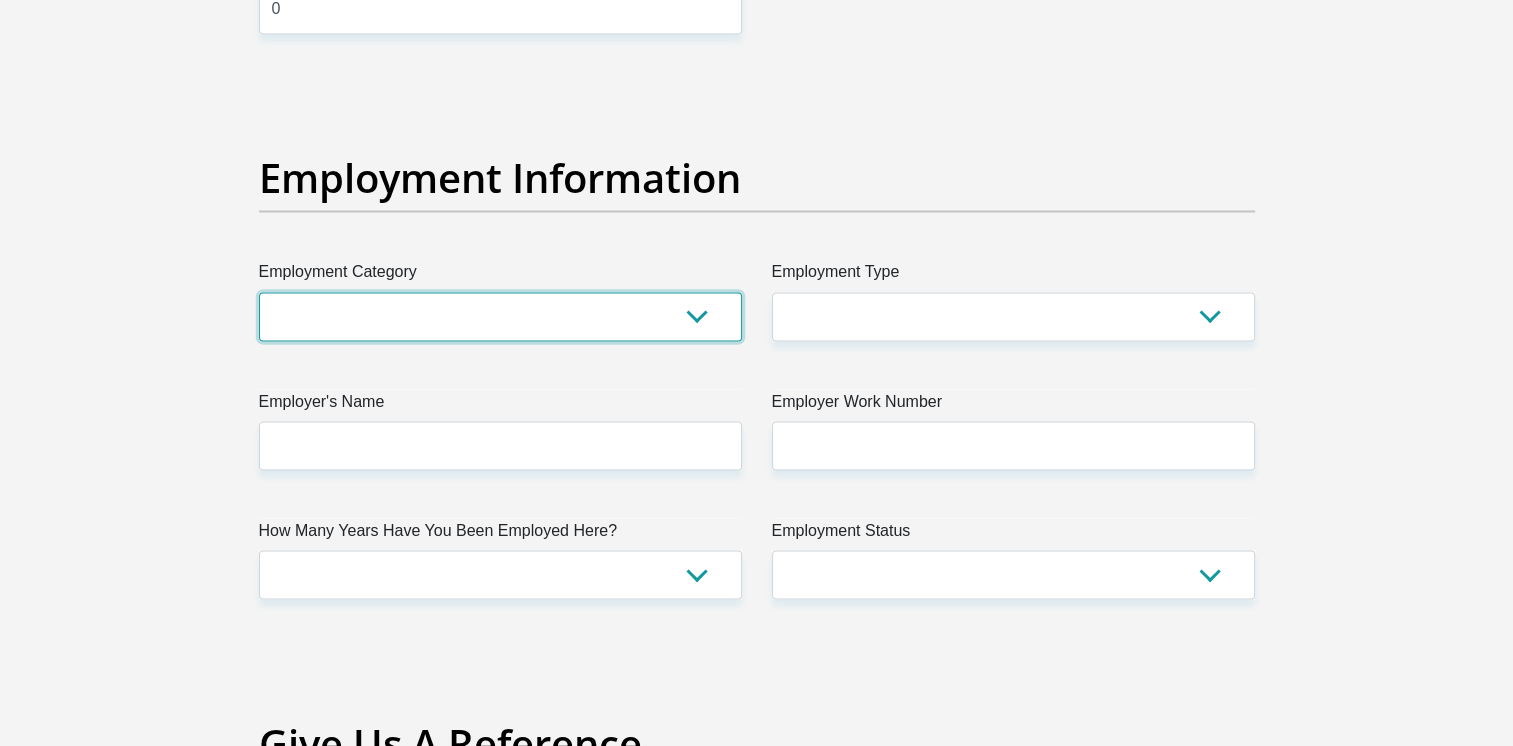 click on "AGRICULTURE
ALCOHOL & TOBACCO
CONSTRUCTION MATERIALS
METALLURGY
EQUIPMENT FOR RENEWABLE ENERGY
SPECIALIZED CONTRACTORS
CAR
GAMING (INCL. INTERNET
OTHER WHOLESALE
UNLICENSED PHARMACEUTICALS
CURRENCY EXCHANGE HOUSES
OTHER FINANCIAL INSTITUTIONS & INSURANCE
REAL ESTATE AGENTS
OIL & GAS
OTHER MATERIALS (E.G. IRON ORE)
PRECIOUS STONES & PRECIOUS METALS
POLITICAL ORGANIZATIONS
RELIGIOUS ORGANIZATIONS(NOT SECTS)
ACTI. HAVING BUSINESS DEAL WITH PUBLIC ADMINISTRATION
LAUNDROMATS" at bounding box center [500, 316] 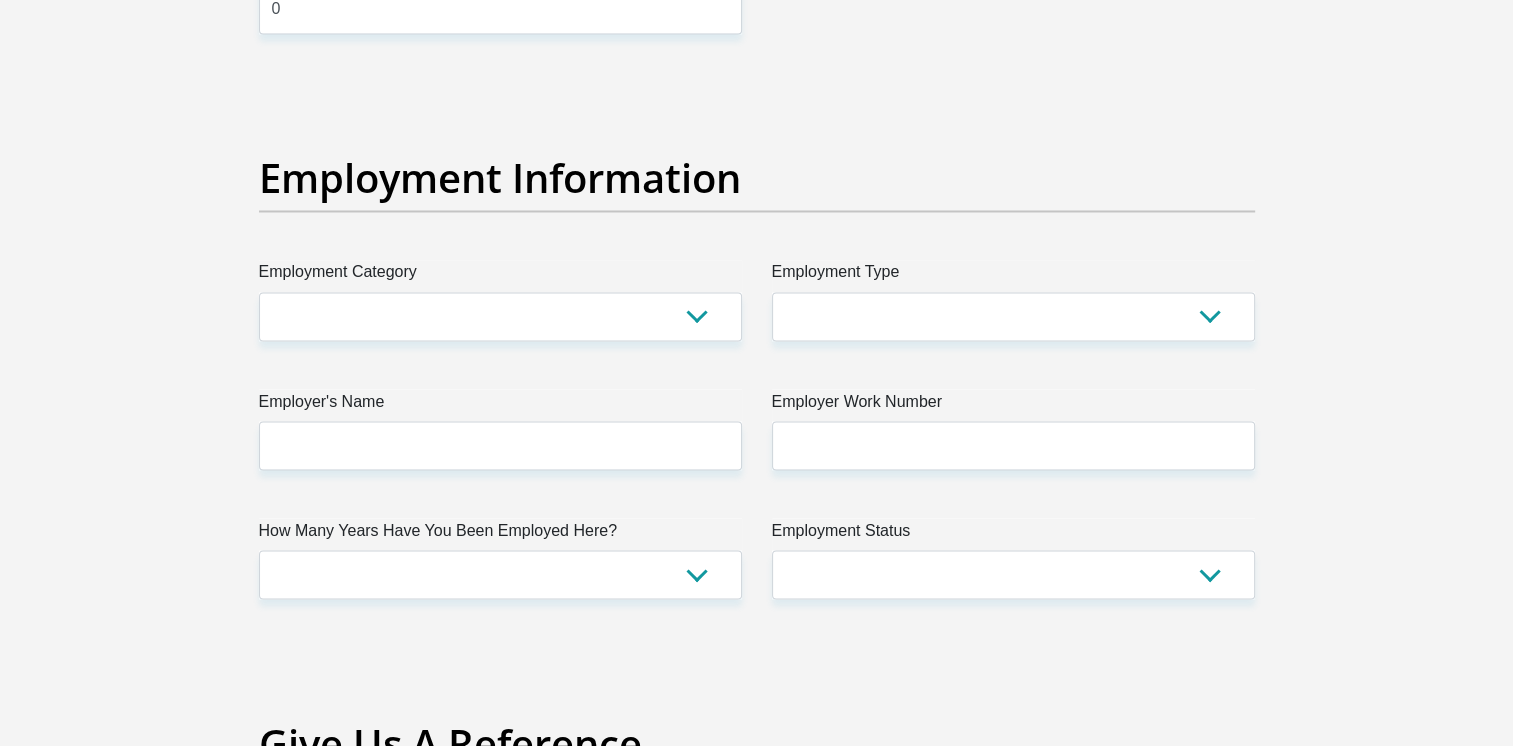 click on "Title
Mr
Ms
Mrs
Dr
Other
First Name
Lucky
Surname
Rankapole
ID Number
9709271043082
Please input valid ID number
Race
Black
Coloured
Indian
White
Other
Contact Number
0789491063
Please input valid contact number
Nationality
South Africa
Afghanistan
Aland Islands  Albania  Algeria" at bounding box center (757, 72) 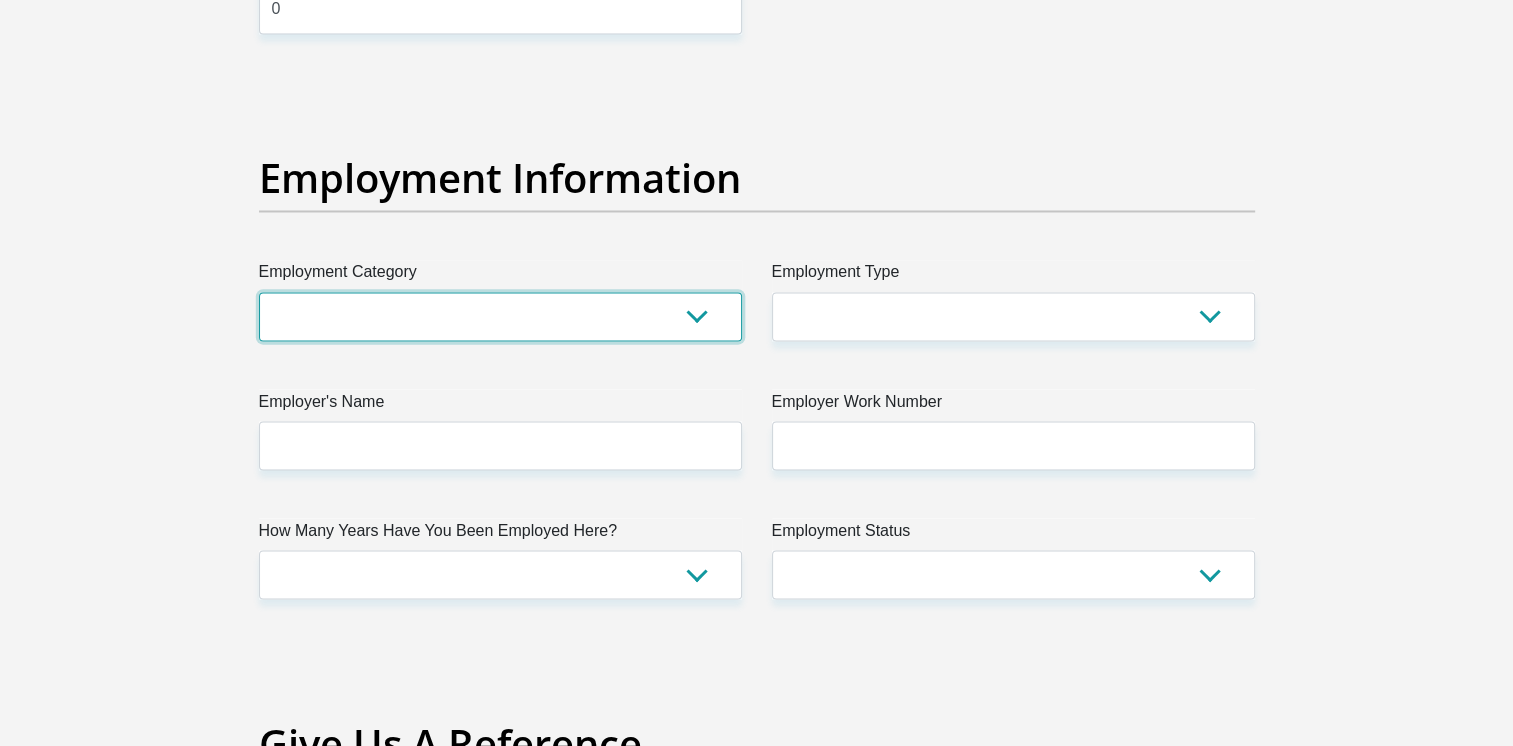 click on "AGRICULTURE
ALCOHOL & TOBACCO
CONSTRUCTION MATERIALS
METALLURGY
EQUIPMENT FOR RENEWABLE ENERGY
SPECIALIZED CONTRACTORS
CAR
GAMING (INCL. INTERNET
OTHER WHOLESALE
UNLICENSED PHARMACEUTICALS
CURRENCY EXCHANGE HOUSES
OTHER FINANCIAL INSTITUTIONS & INSURANCE
REAL ESTATE AGENTS
OIL & GAS
OTHER MATERIALS (E.G. IRON ORE)
PRECIOUS STONES & PRECIOUS METALS
POLITICAL ORGANIZATIONS
RELIGIOUS ORGANIZATIONS(NOT SECTS)
ACTI. HAVING BUSINESS DEAL WITH PUBLIC ADMINISTRATION
LAUNDROMATS" at bounding box center (500, 316) 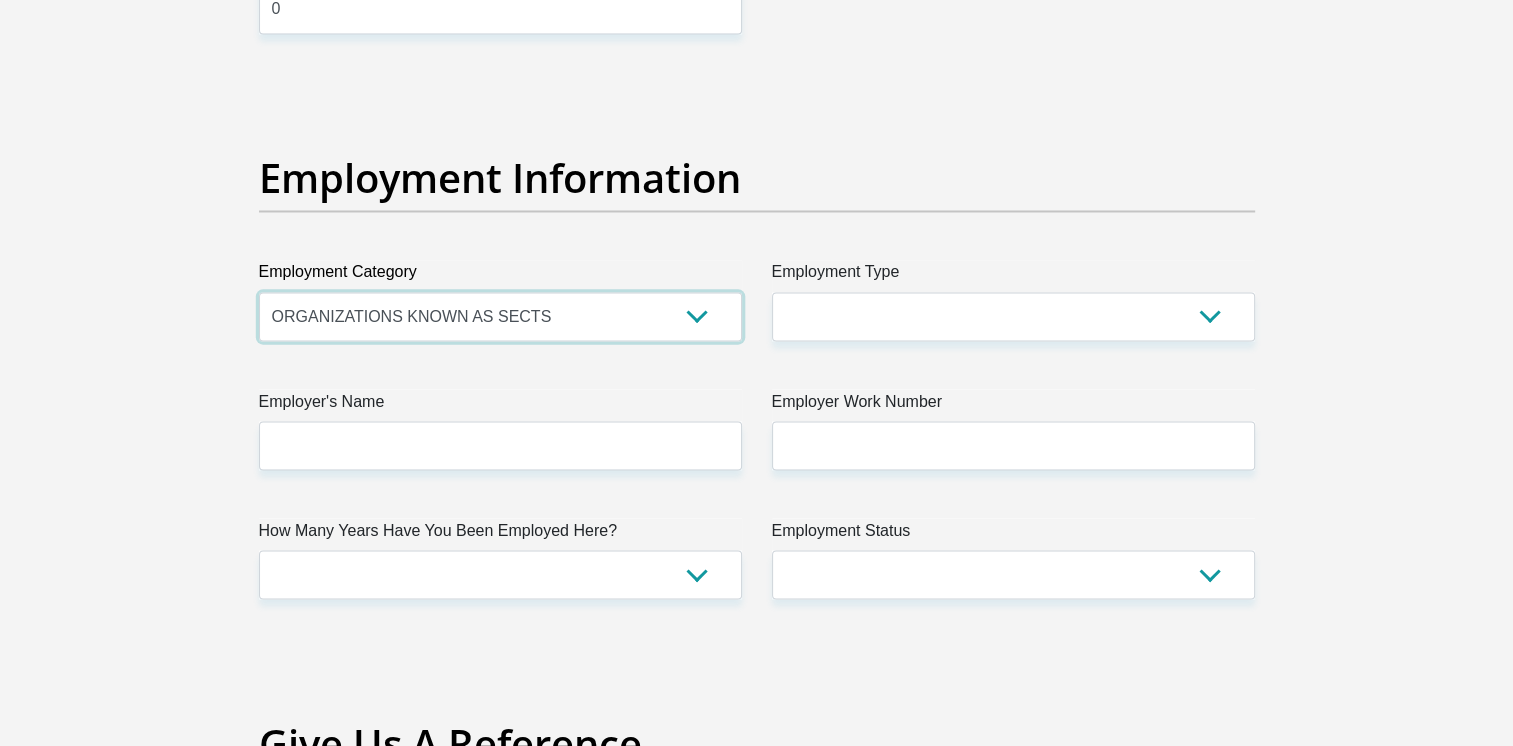 click on "AGRICULTURE
ALCOHOL & TOBACCO
CONSTRUCTION MATERIALS
METALLURGY
EQUIPMENT FOR RENEWABLE ENERGY
SPECIALIZED CONTRACTORS
CAR
GAMING (INCL. INTERNET
OTHER WHOLESALE
UNLICENSED PHARMACEUTICALS
CURRENCY EXCHANGE HOUSES
OTHER FINANCIAL INSTITUTIONS & INSURANCE
REAL ESTATE AGENTS
OIL & GAS
OTHER MATERIALS (E.G. IRON ORE)
PRECIOUS STONES & PRECIOUS METALS
POLITICAL ORGANIZATIONS
RELIGIOUS ORGANIZATIONS(NOT SECTS)
ACTI. HAVING BUSINESS DEAL WITH PUBLIC ADMINISTRATION
LAUNDROMATS" at bounding box center [500, 316] 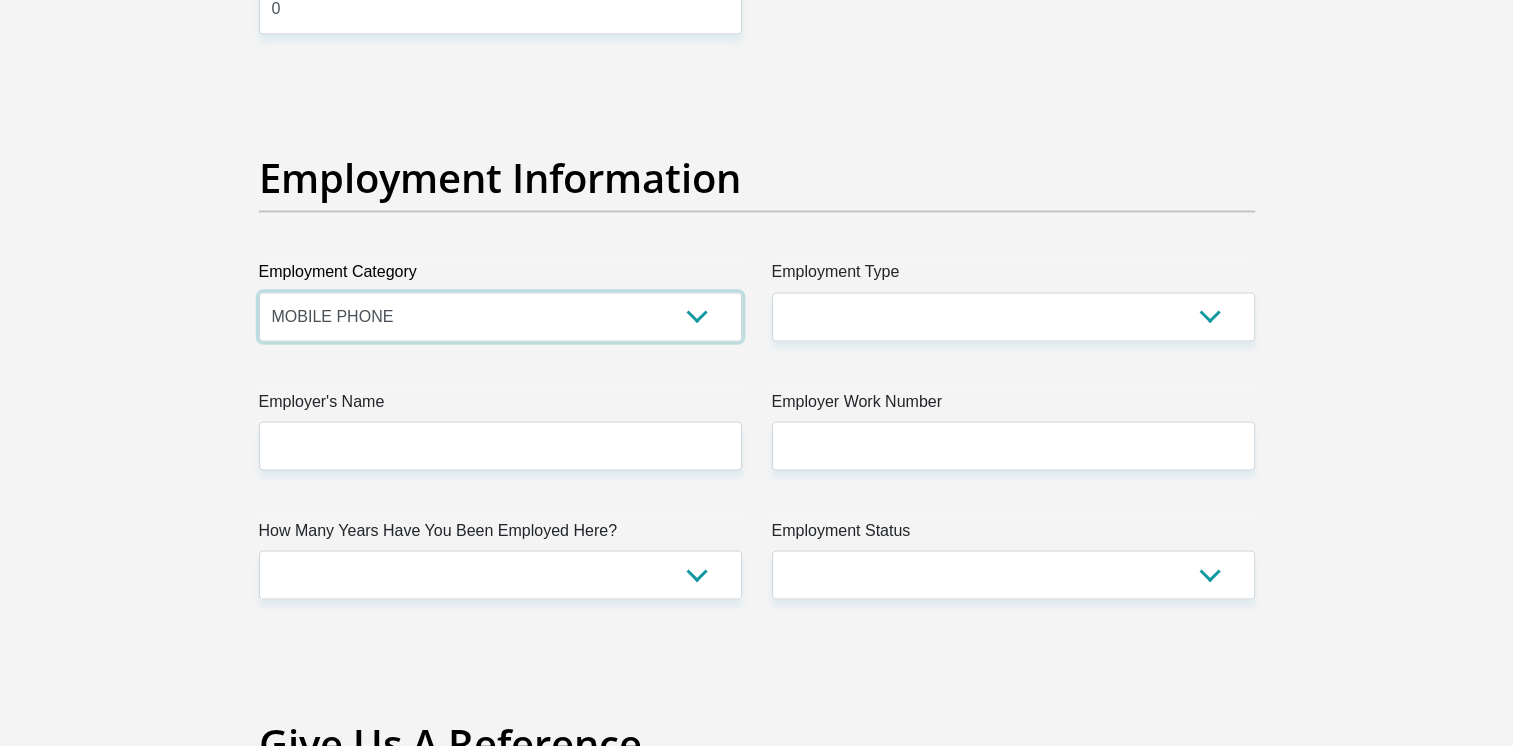 click on "AGRICULTURE
ALCOHOL & TOBACCO
CONSTRUCTION MATERIALS
METALLURGY
EQUIPMENT FOR RENEWABLE ENERGY
SPECIALIZED CONTRACTORS
CAR
GAMING (INCL. INTERNET
OTHER WHOLESALE
UNLICENSED PHARMACEUTICALS
CURRENCY EXCHANGE HOUSES
OTHER FINANCIAL INSTITUTIONS & INSURANCE
REAL ESTATE AGENTS
OIL & GAS
OTHER MATERIALS (E.G. IRON ORE)
PRECIOUS STONES & PRECIOUS METALS
POLITICAL ORGANIZATIONS
RELIGIOUS ORGANIZATIONS(NOT SECTS)
ACTI. HAVING BUSINESS DEAL WITH PUBLIC ADMINISTRATION
LAUNDROMATS" at bounding box center (500, 316) 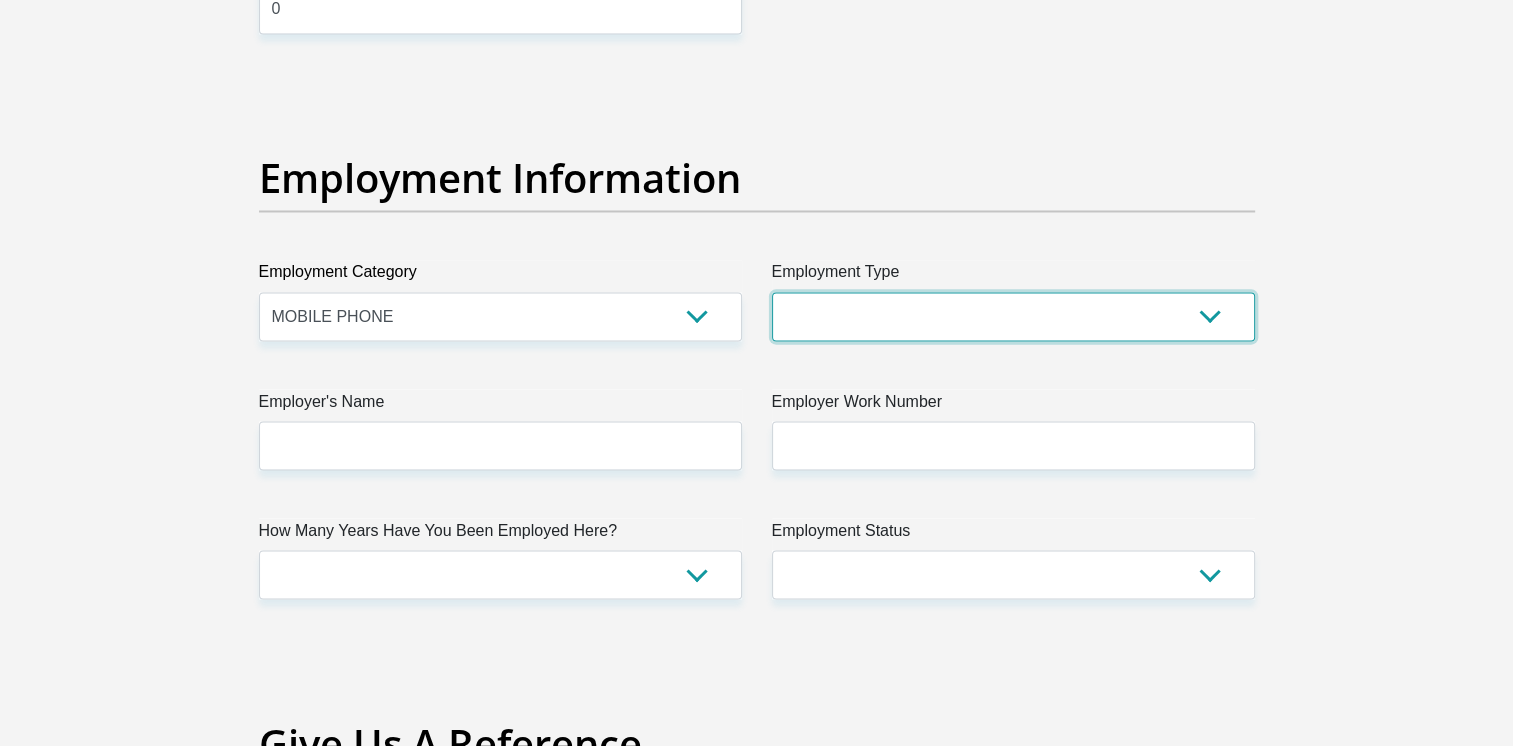 click on "College/Lecturer
Craft Seller
Creative
Driver
Executive
Farmer
Forces - Non Commissioned
Forces - Officer
Hawker
Housewife
Labourer
Licenced Professional
Manager
Miner
Non Licenced Professional
Office Staff/Clerk
Outside Worker
Pensioner
Permanent Teacher
Production/Manufacturing
Sales
Self-Employed
Semi-Professional Worker
Service Industry  Social Worker  Student" at bounding box center [1013, 316] 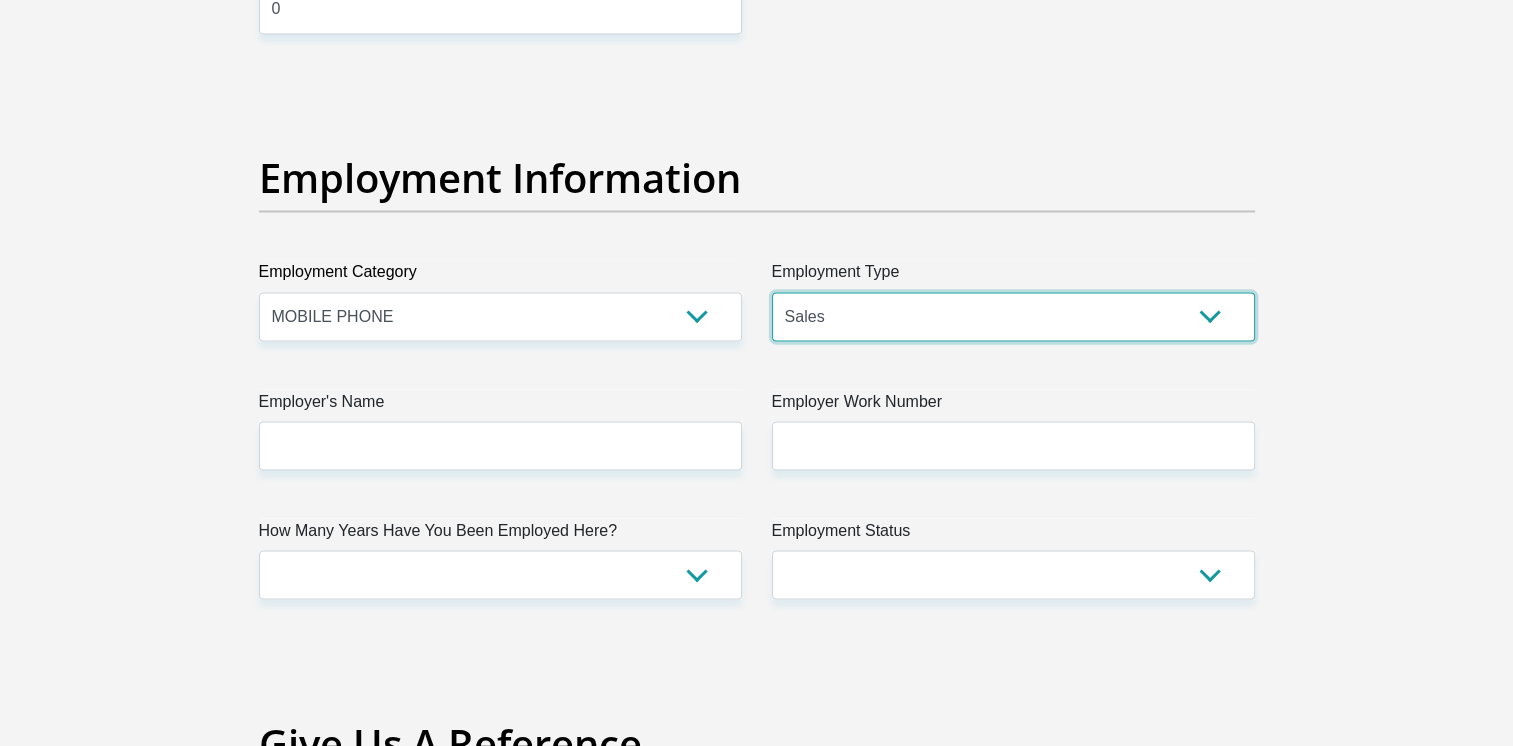 click on "College/Lecturer
Craft Seller
Creative
Driver
Executive
Farmer
Forces - Non Commissioned
Forces - Officer
Hawker
Housewife
Labourer
Licenced Professional
Manager
Miner
Non Licenced Professional
Office Staff/Clerk
Outside Worker
Pensioner
Permanent Teacher
Production/Manufacturing
Sales
Self-Employed
Semi-Professional Worker
Service Industry  Social Worker  Student" at bounding box center [1013, 316] 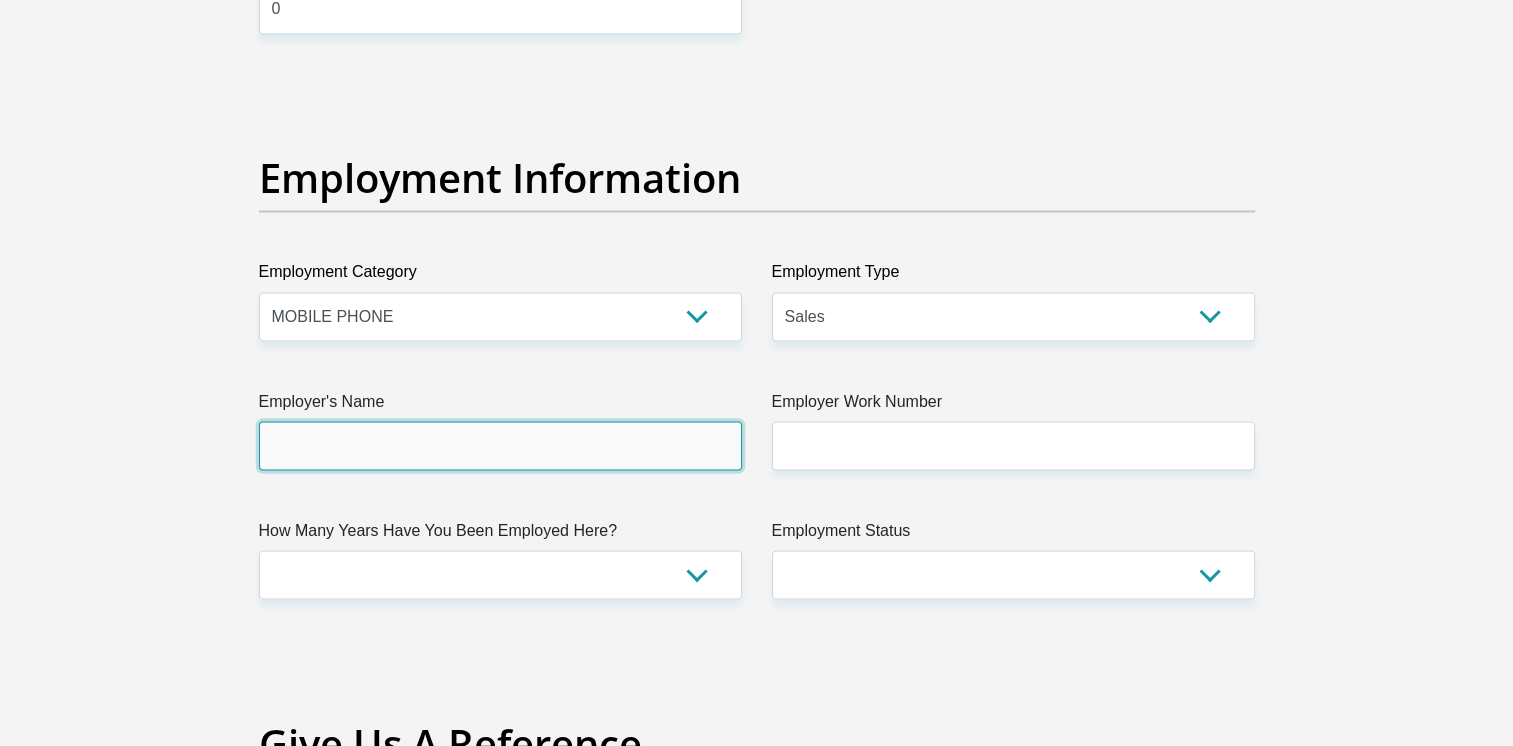 click on "Employer's Name" at bounding box center [500, 445] 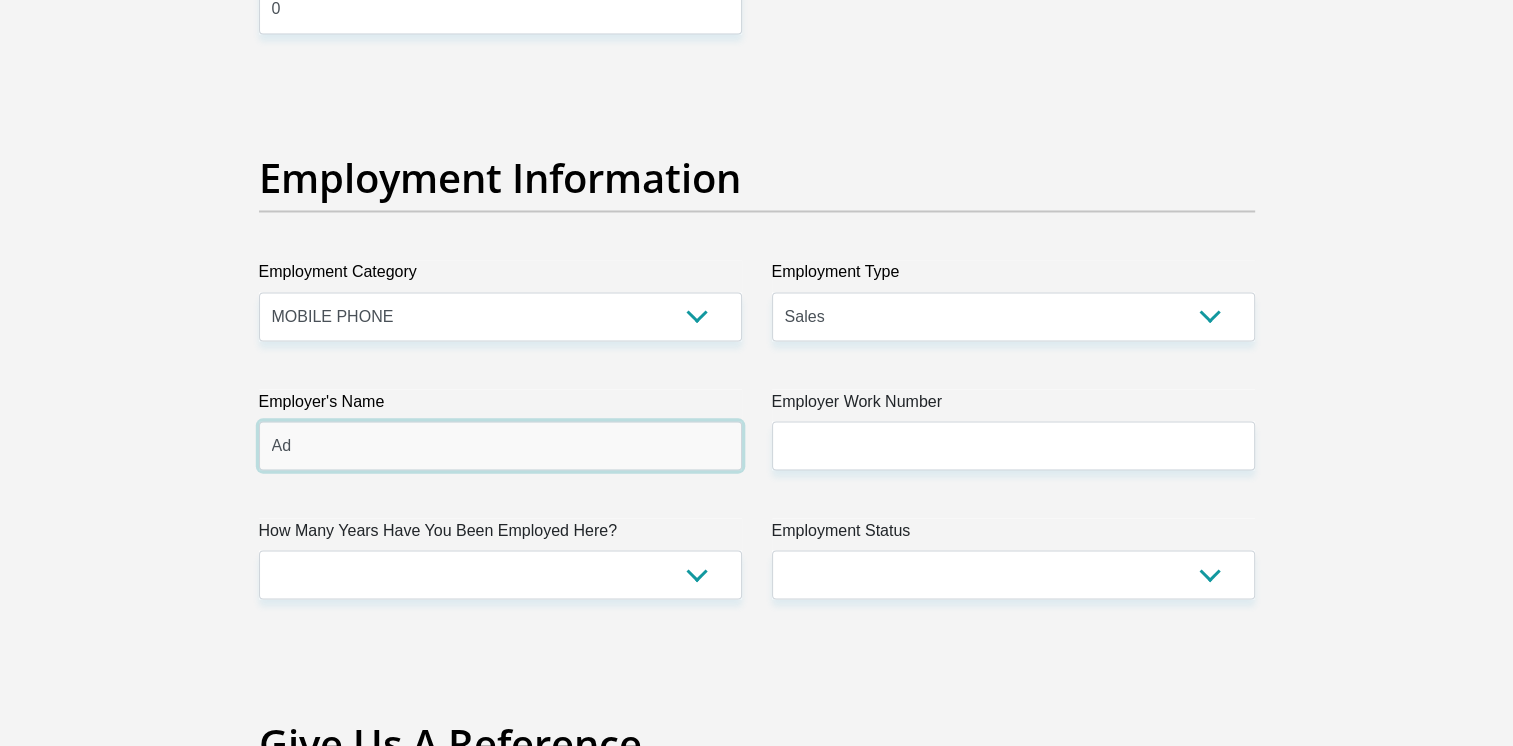 type on "A" 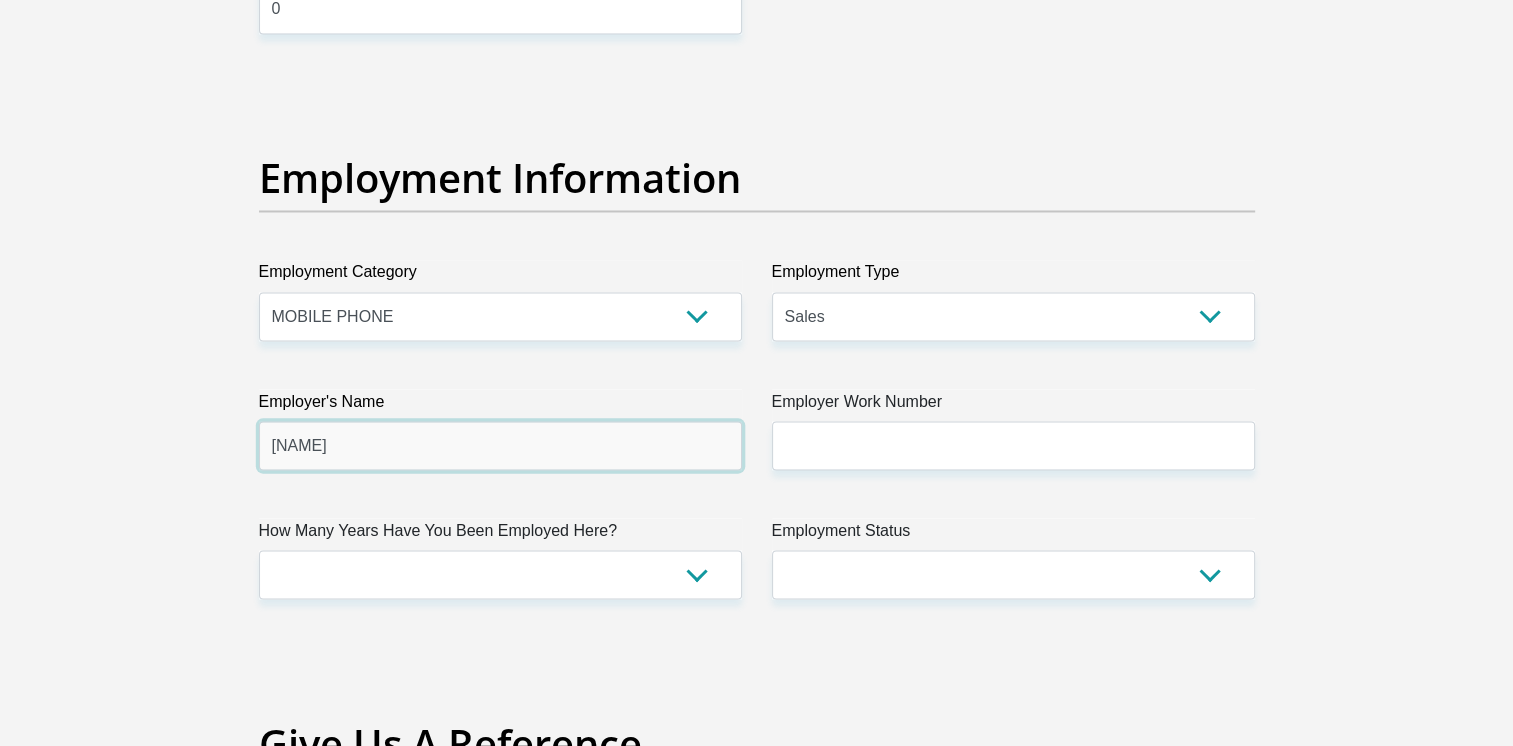 type on "Telvuka" 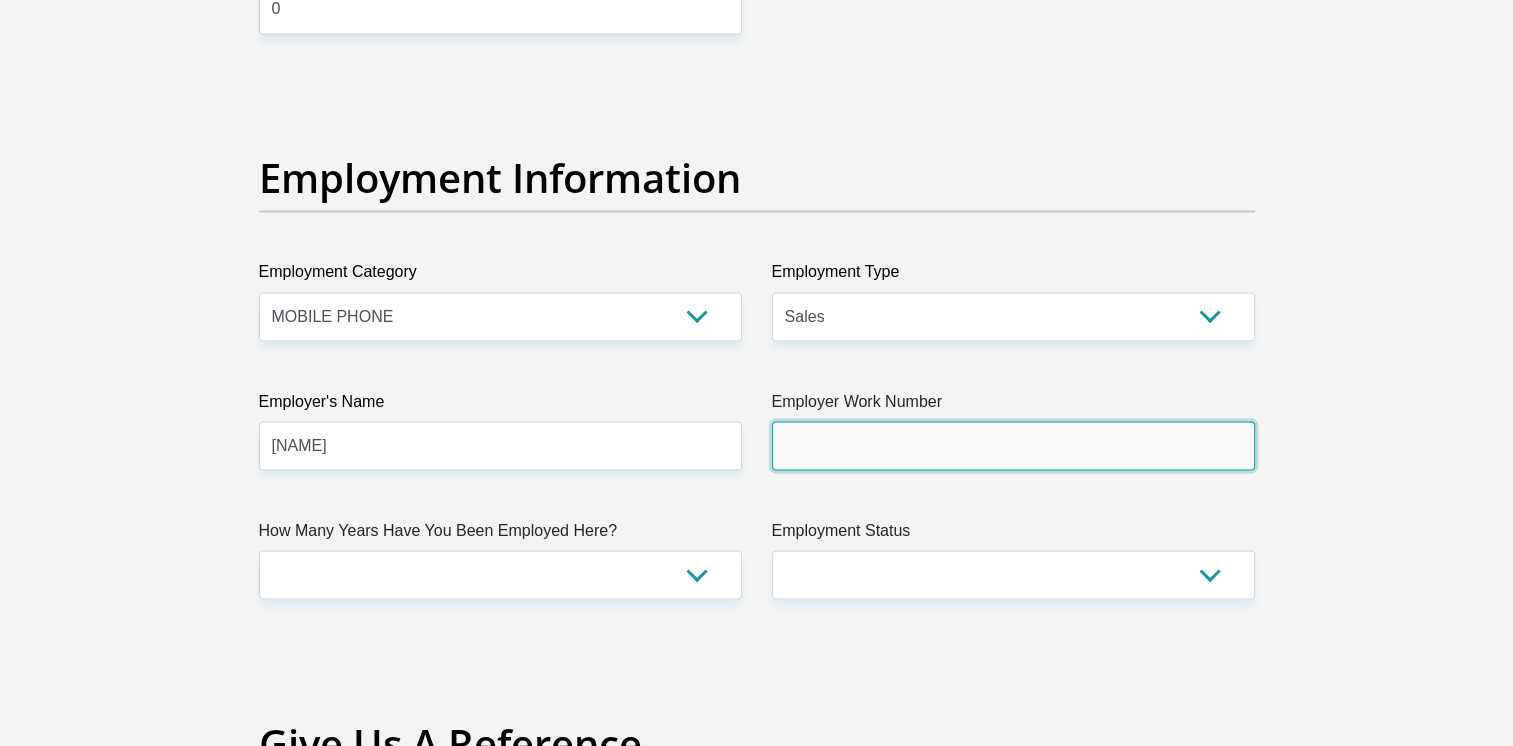 click on "Employer Work Number" at bounding box center (1013, 445) 